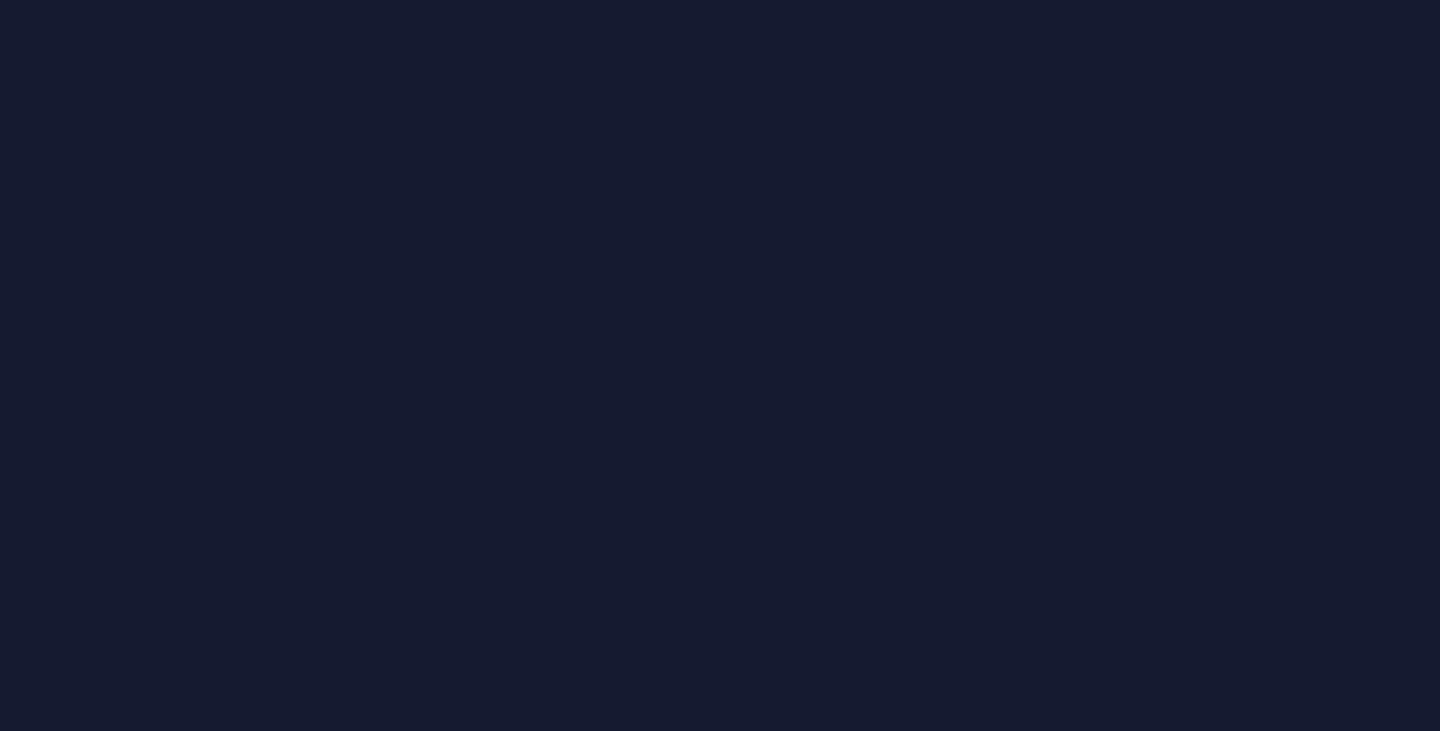 scroll, scrollTop: 0, scrollLeft: 0, axis: both 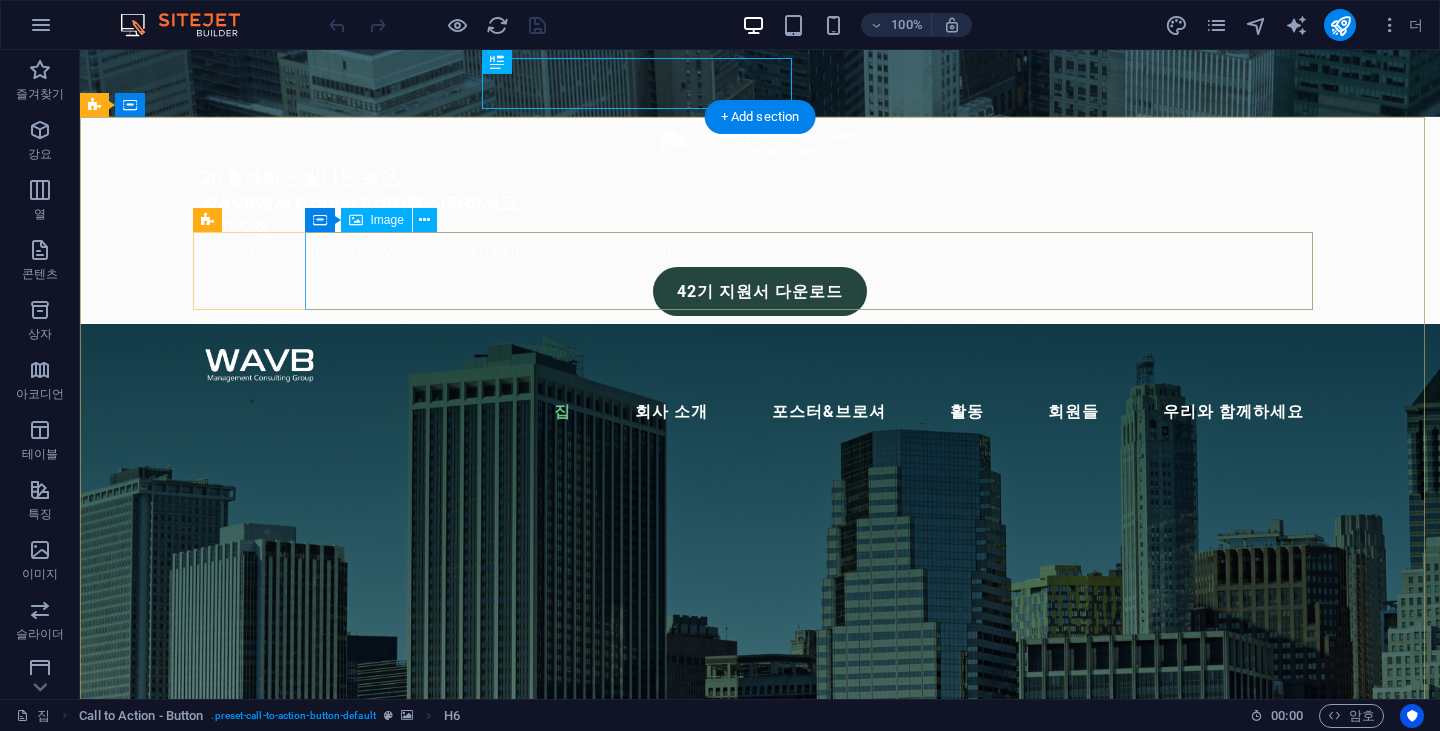 drag, startPoint x: 80, startPoint y: 50, endPoint x: 973, endPoint y: 305, distance: 928.69476 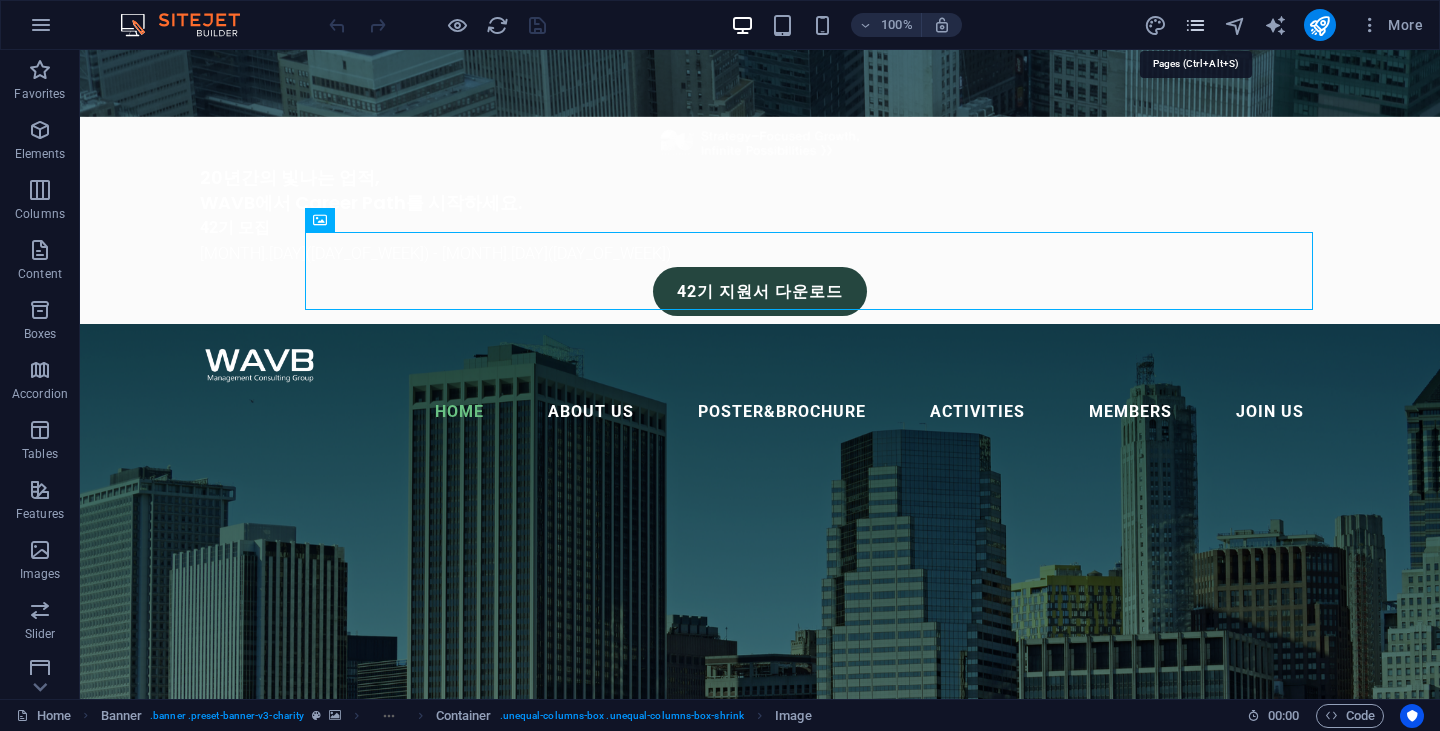 click at bounding box center (1195, 25) 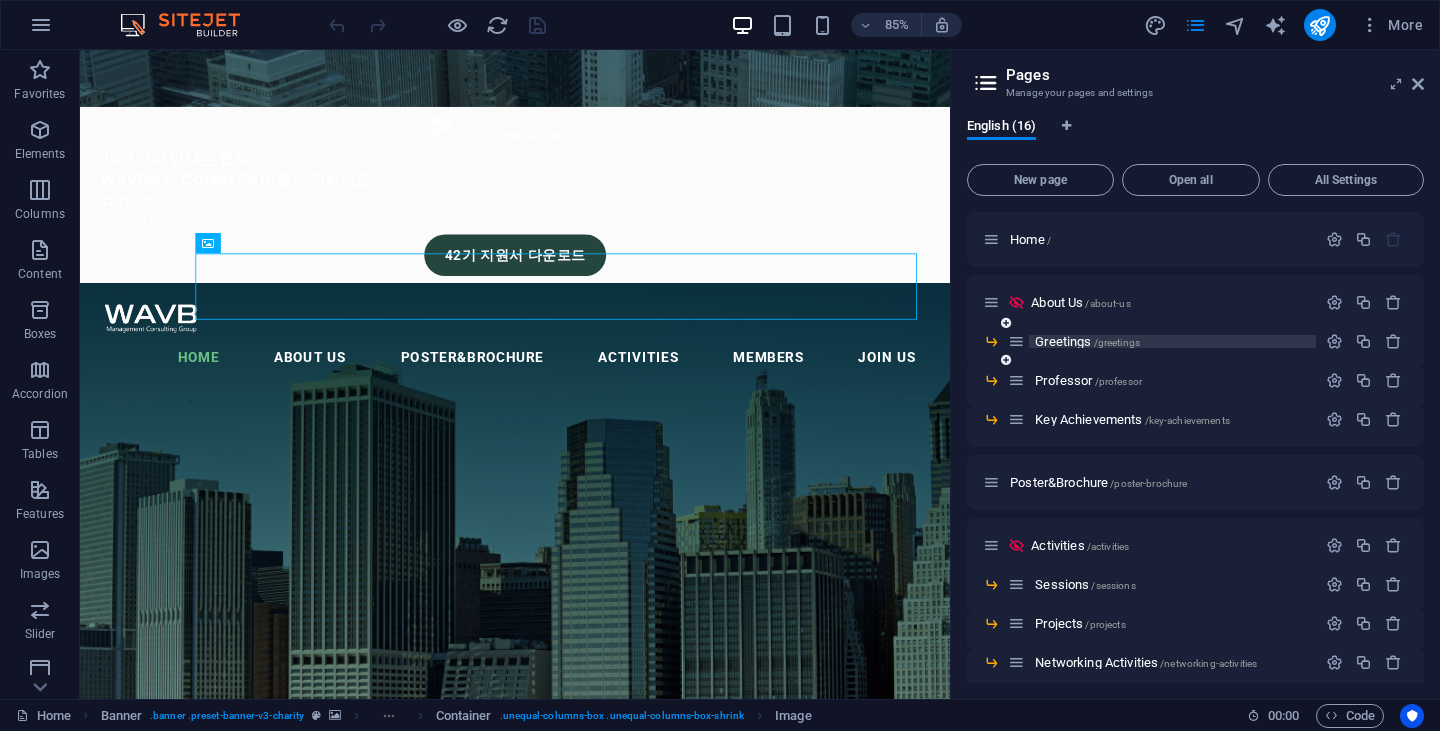 click on "Greetings /greetings" at bounding box center [1087, 341] 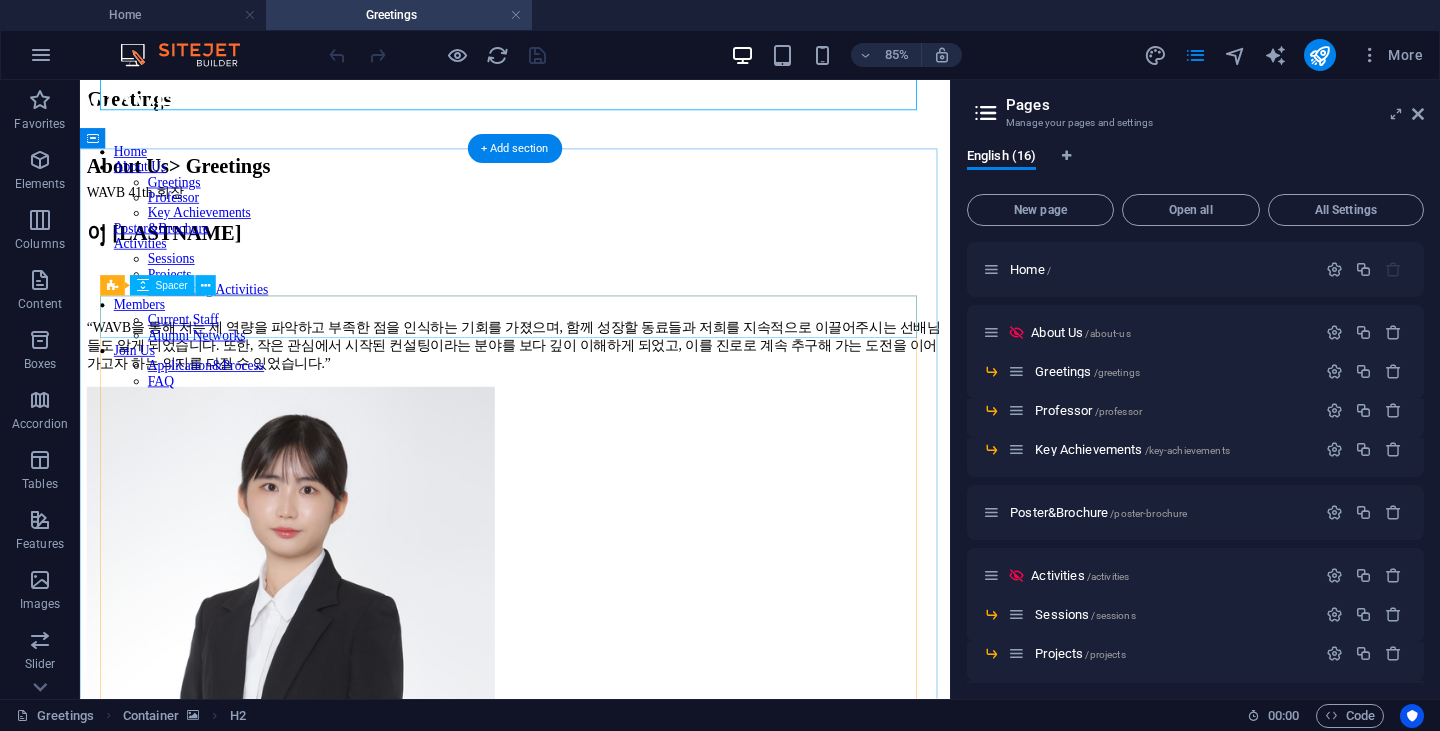 scroll, scrollTop: 348, scrollLeft: 0, axis: vertical 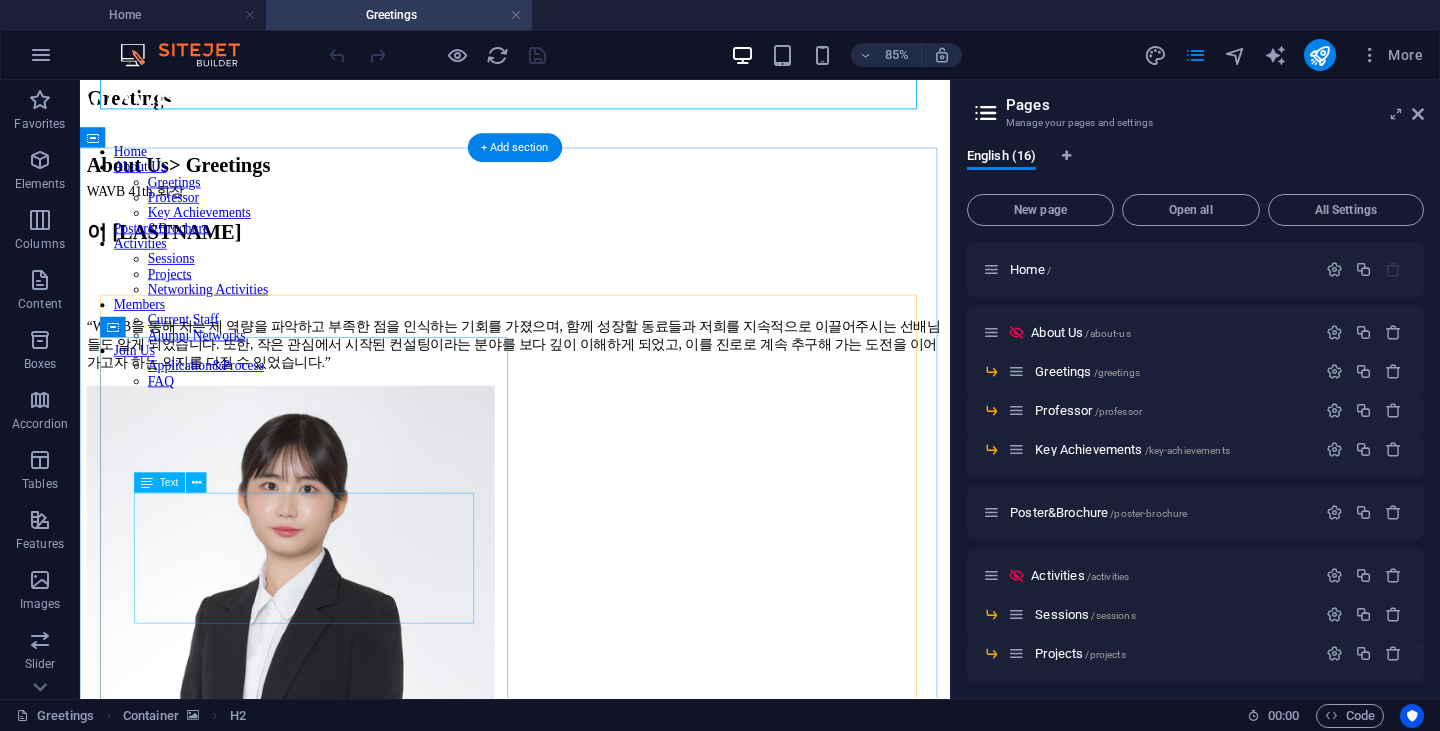 click on "“WAVB을 통해 저는 제 역량을 파악하고 부족한 점을 인식하는 기회를 가졌으며, 함께 성장할 동료들과 저희를 지속적으로 이끌어주시는 선배님들도 알게 되었습니다. 또한, 작은 관심에서 시작된 컨설팅이라는 분야를 보다 깊이 이해하게 되었고, 이를 진로로 계속 추구해 가는 도전을 이어가고자 하는 의지를 다질 수 있었습니다.”" at bounding box center [592, 392] 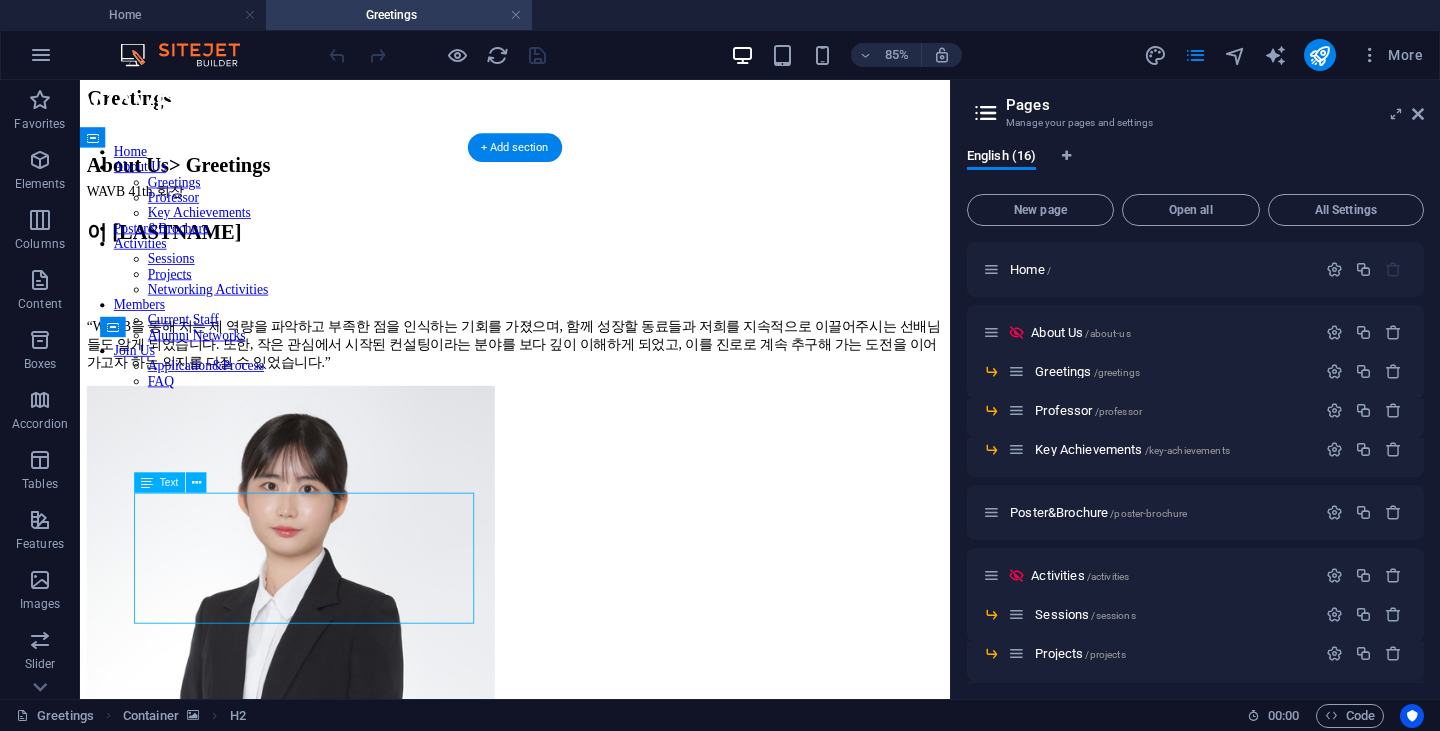 click on "“WAVB을 통해 저는 제 역량을 파악하고 부족한 점을 인식하는 기회를 가졌으며, 함께 성장할 동료들과 저희를 지속적으로 이끌어주시는 선배님들도 알게 되었습니다. 또한, 작은 관심에서 시작된 컨설팅이라는 분야를 보다 깊이 이해하게 되었고, 이를 진로로 계속 추구해 가는 도전을 이어가고자 하는 의지를 다질 수 있었습니다.”" at bounding box center [592, 392] 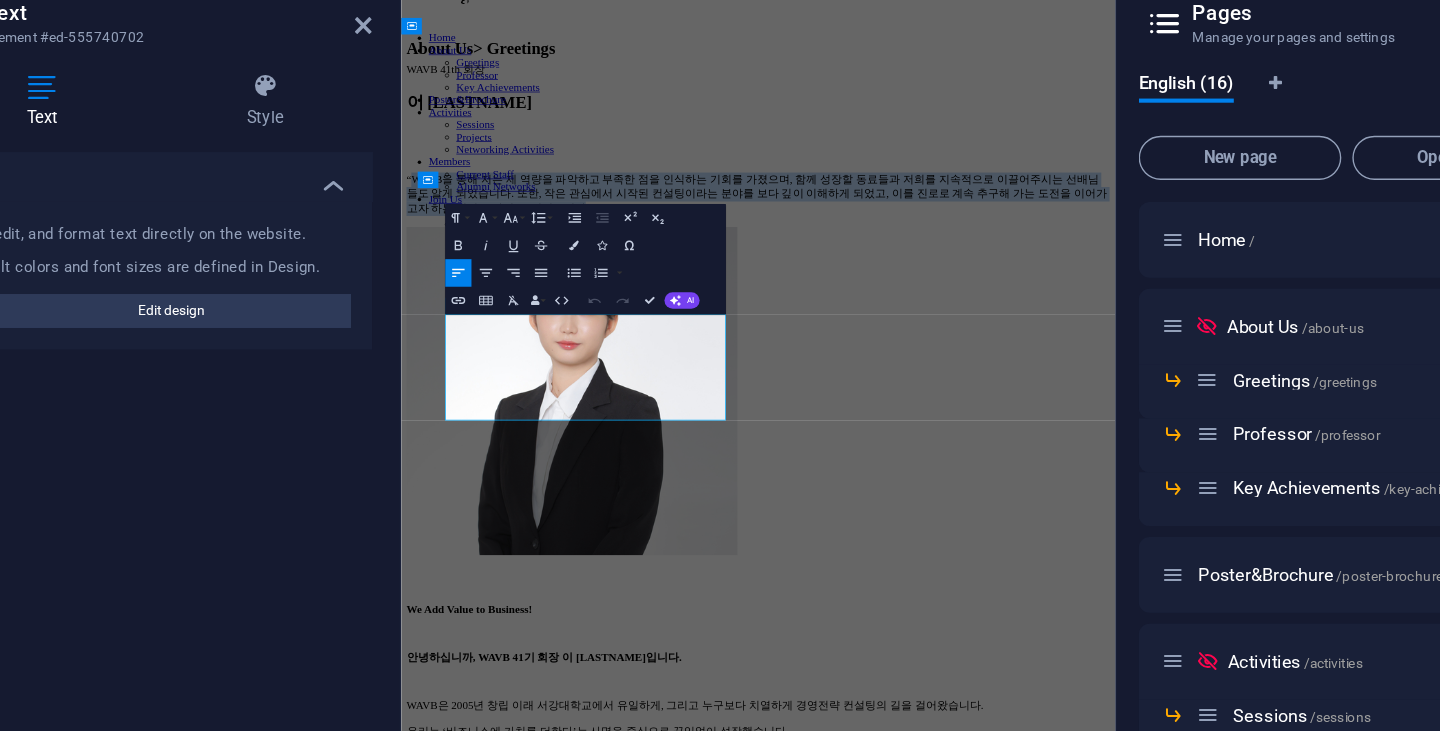 drag, startPoint x: 474, startPoint y: 480, endPoint x: 555, endPoint y: 602, distance: 146.44112 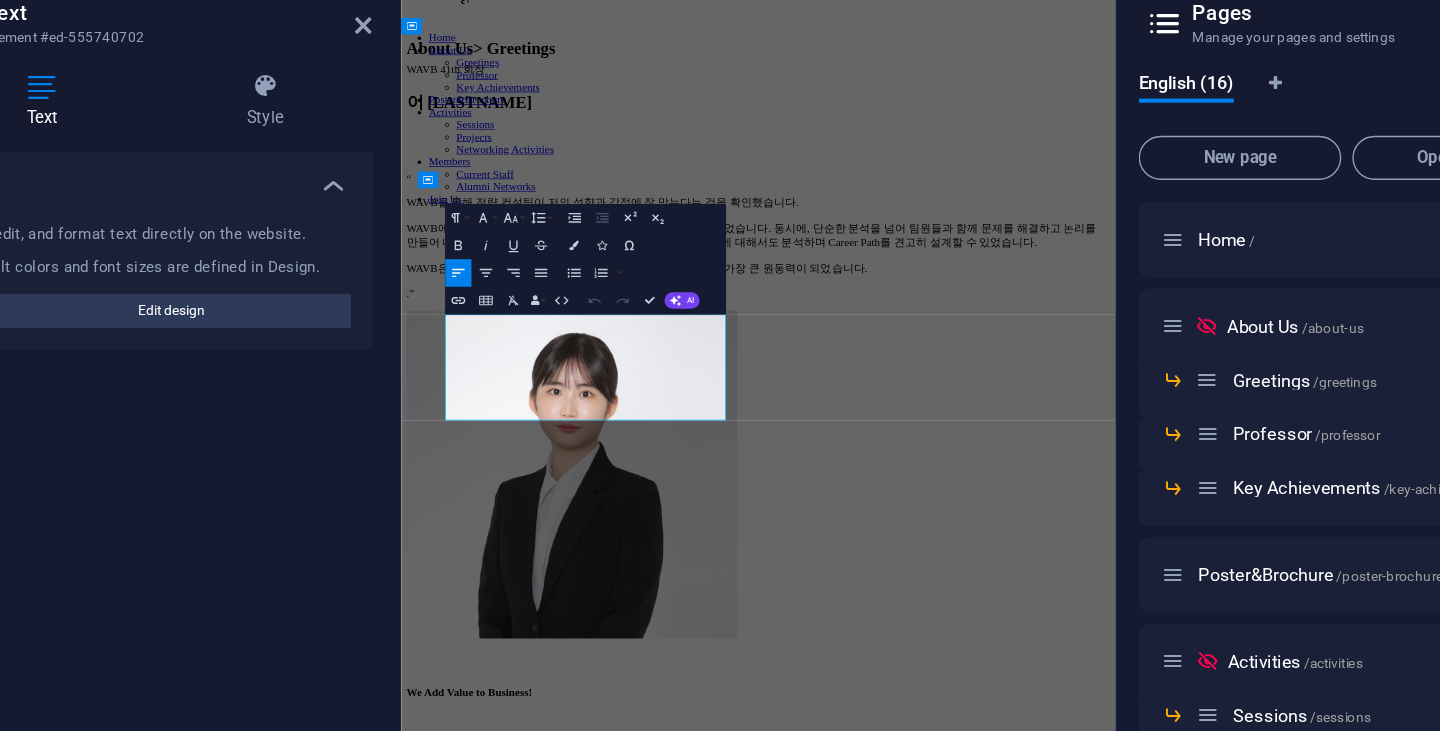 scroll, scrollTop: 3329, scrollLeft: 2, axis: both 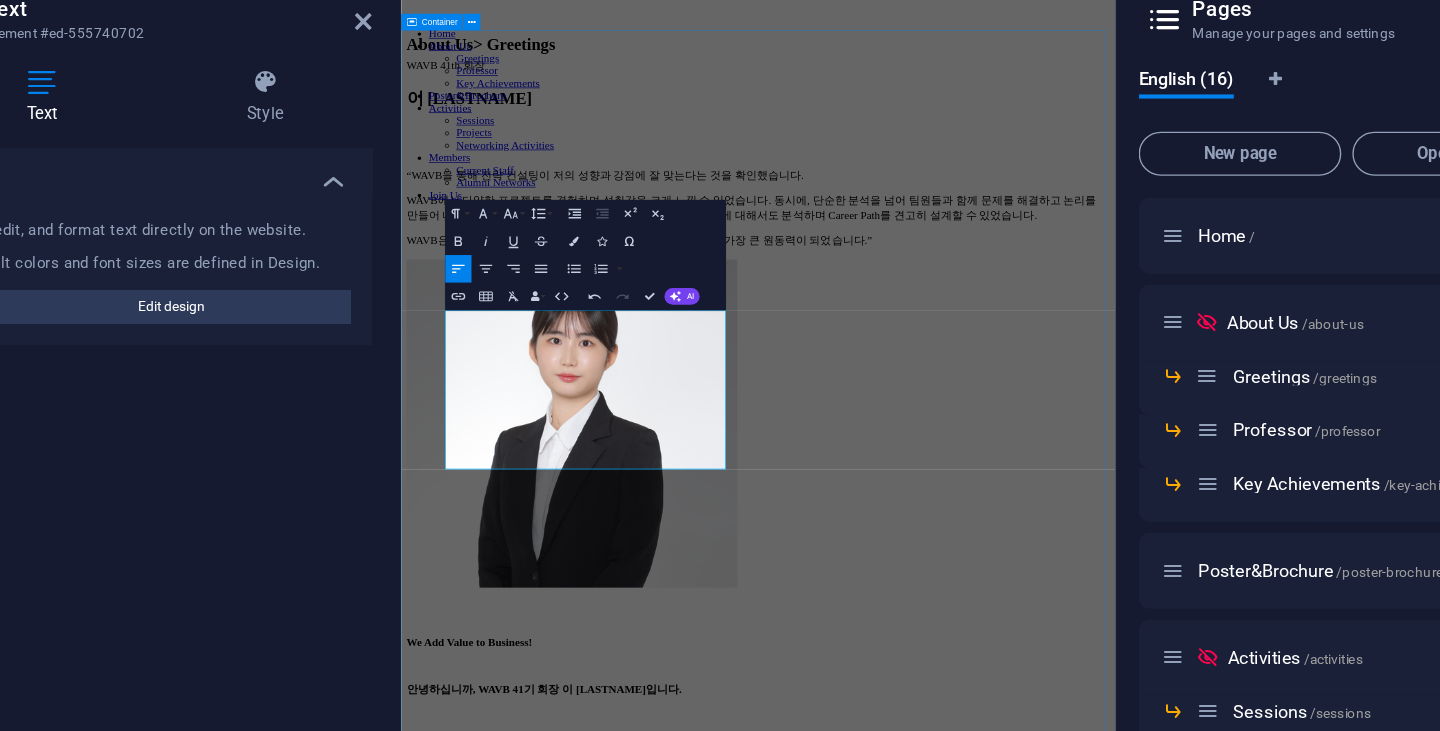 click on "Greetings WAVB 41th 회장 [LAST_NAME] [FIRST_NAME] “WAVB을 통해 전략 컨설팅이 저의 성향과 강점에 잘 맞는다는 것을 확인했습니다. WAVB에서 다양한 프로젝트를 경험하며 성취감을 크게 느낄 수 있었습니다. 동시에, 단순한 분석을 넘어 팀원들과 함께 문제를 해결하고 논리를 만들어 나갈 때 생동감이 더욱 커졌습니다. 이 과정에서 저 스스로에 대해서도 분석하며 Career Path를 견고히 설계할 수 있었습니다. WAVB은 저에게 많은 insight를 주었고, 전략가로서 성장함에 있어 가장 큰 원동력이 되었습니다.” WAVB을 통해 전략 컨설팅이 저의 성향과 강점에 잘 맞는다는 것을 확인했습니다. WAVB은 저에게 많은 insight를 주었고, 전략가로서 성장함에 있어 가장 큰 원동력이 되었습니다. We Add Value to Business! 안녕하십니까, WAVB 41기 회장 [LAST_NAME]입니다. 실전 중심의 성장, Practical Experience that Matters 드림" at bounding box center (919, 1106) 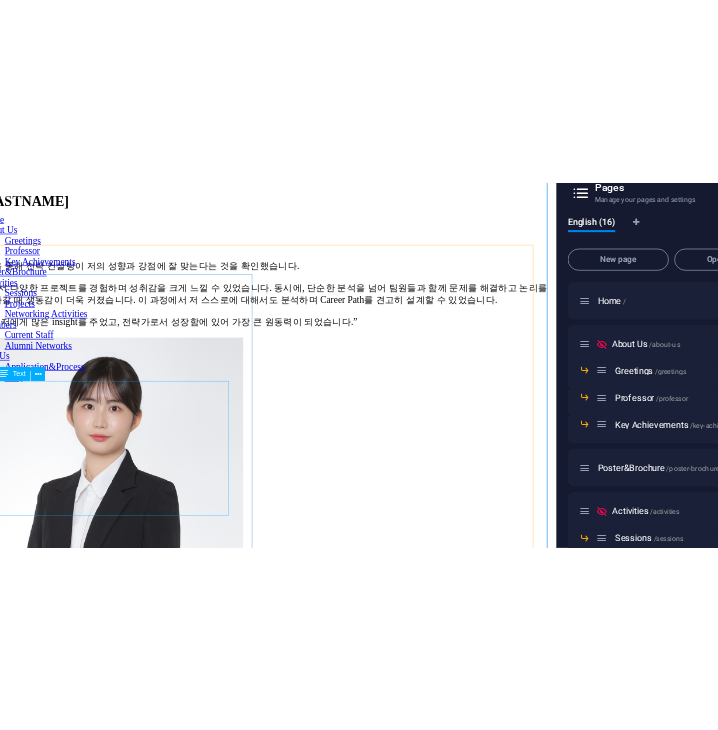 scroll, scrollTop: 475, scrollLeft: 0, axis: vertical 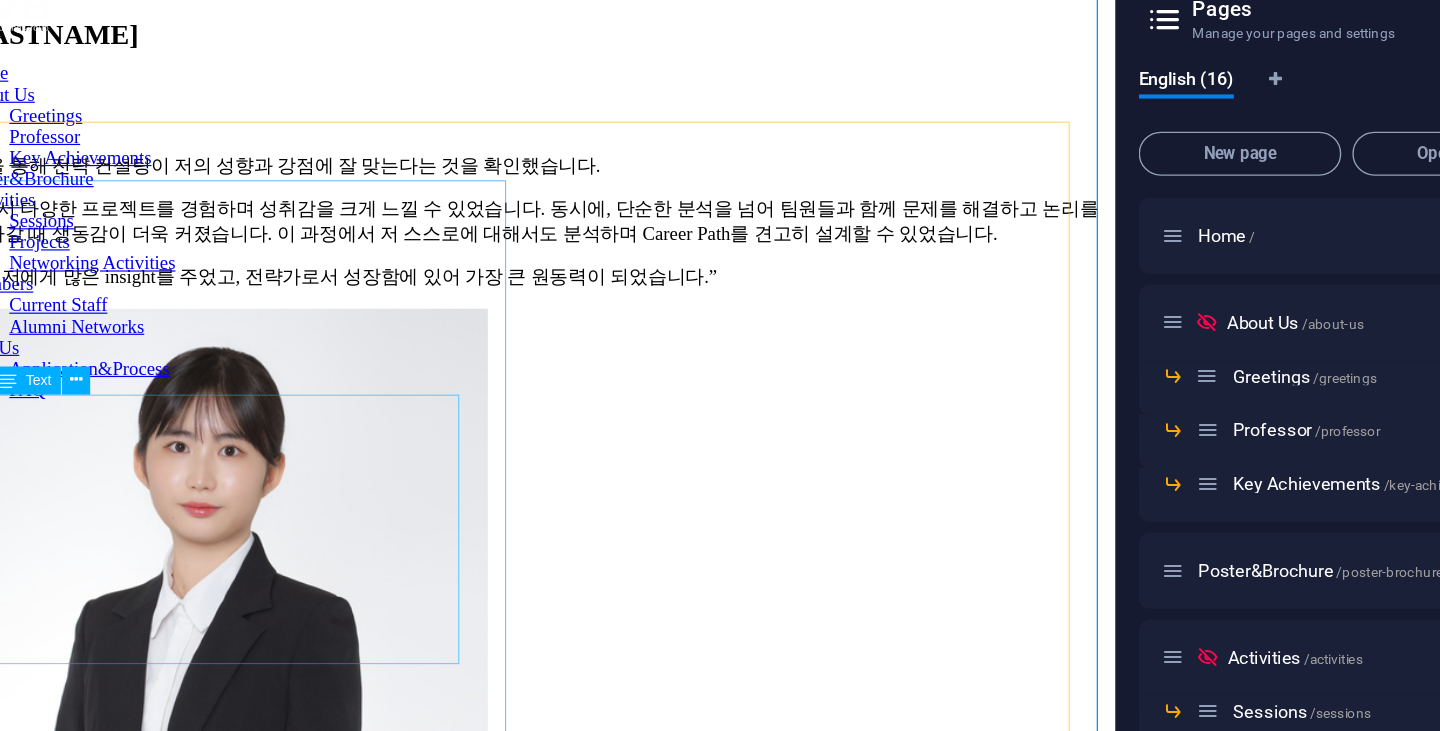 click on "“WAVB을 통해 전략 컨설팅이 저의 성향과 강점에 잘 맞는다는 것을 확인했습니다.  WAVB에서 다양한 프로젝트를 경험하며 성취감을 크게 느낄 수 있었습니다. 동시에, 단순한 분석을 넘어 팀원들과 함께 문제를 해결하고 논리를 만들어 나갈 때 생동감이 더욱 커졌습니다. 이 과정에서 저 스스로에 대해서도 분석하며 Career Path를 견고히 설계할 수 있었습니다.  WAVB은 저에게 많은 insight를 주었고, 전략가로서 성장함에 있어 가장 큰 원동력이 되었습니다.”" at bounding box center [428, 187] 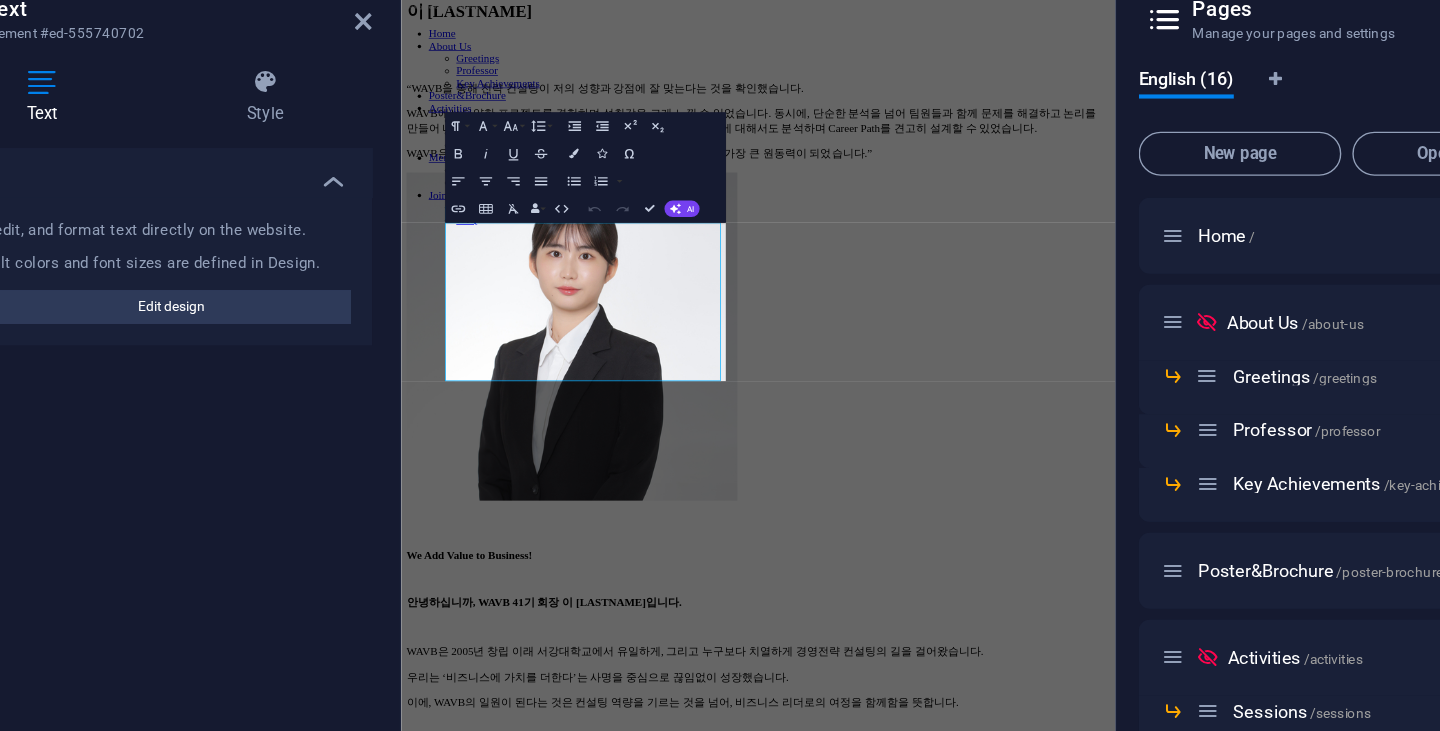 click on "Text Add, edit, and format text directly on the website. Default colors and font sizes are defined in Design. Edit design Alignment Left aligned Centered Right aligned" at bounding box center (253, 444) 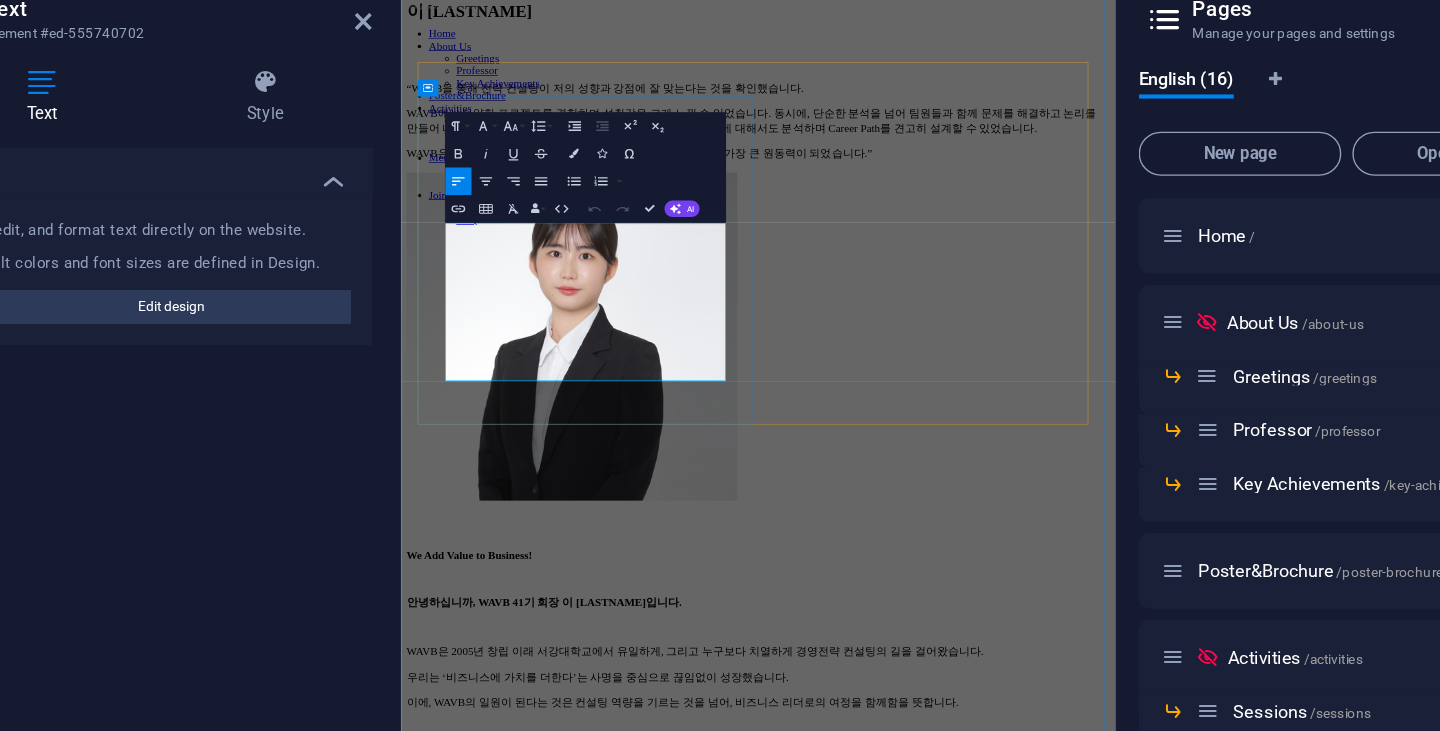 click on "WAVB에서 다양한 프로젝트를 경험하며 성취감을 크게 느낄 수 있었습니다. 동시에, 단순한 분석을 넘어 팀원들과 함께 문제를 해결하고 논리를 만들어 나갈 때 생동감이 더욱 커졌습니다. 이 과정에서 저 스스로에 대해서도 분석하며 Career Path를 견고히 설계할 수 있었습니다." at bounding box center [919, 187] 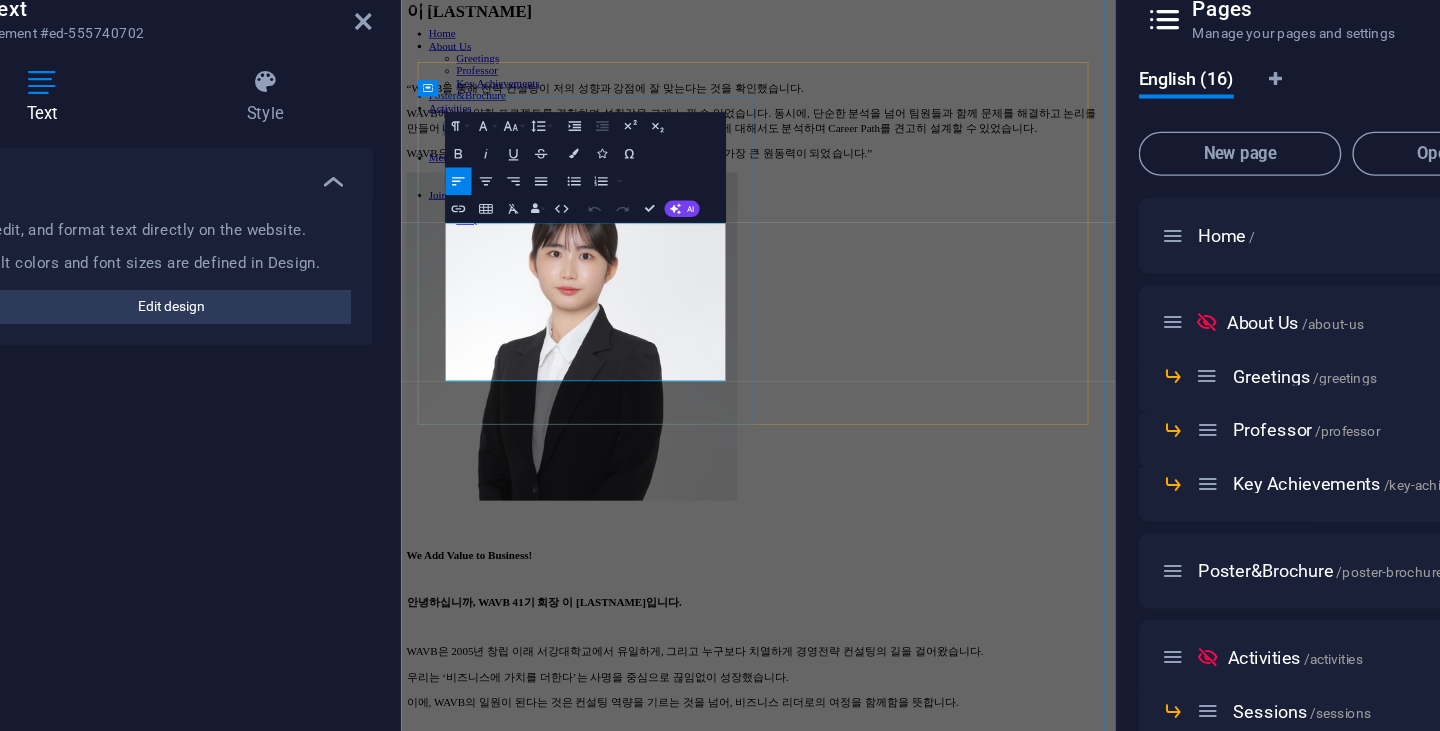 click on "WAVB에서 다양한 프로젝트를 경험하며 성취감을 크게 느낄 수 있었습니다. 동시에, 단순한 분석을 넘어 팀원들과 함께 문제를 해결하고 논리를 만들어 나갈 때 생동감이 더욱 커졌습니다. 이 과정에서 저 스스로에 대해서도 분석하며 Career Path를 견고히 설계할 수 있었습니다." at bounding box center (919, 187) 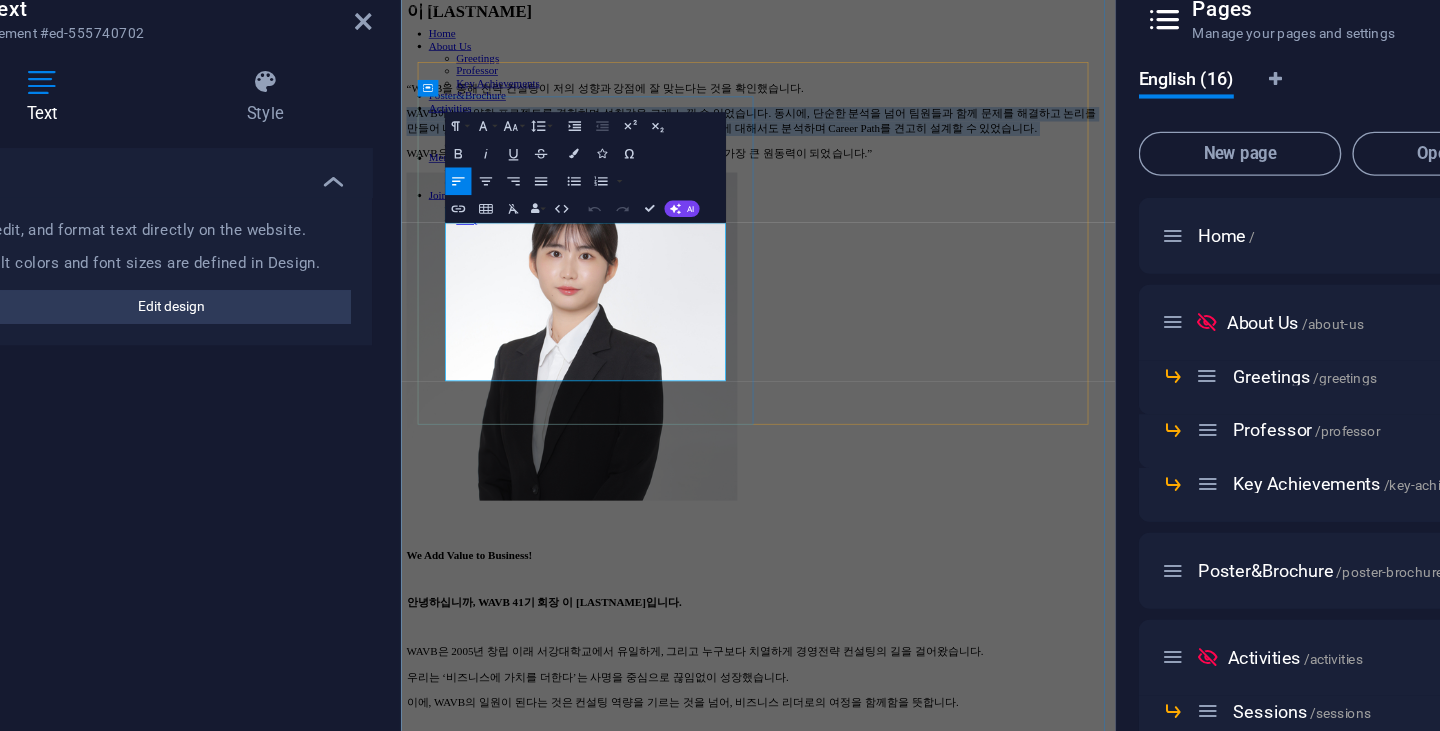 click on "WAVB에서 다양한 프로젝트를 경험하며 성취감을 크게 느낄 수 있었습니다. 동시에, 단순한 분석을 넘어 팀원들과 함께 문제를 해결하고 논리를 만들어 나갈 때 생동감이 더욱 커졌습니다. 이 과정에서 저 스스로에 대해서도 분석하며 Career Path를 견고히 설계할 수 있었습니다." at bounding box center [919, 187] 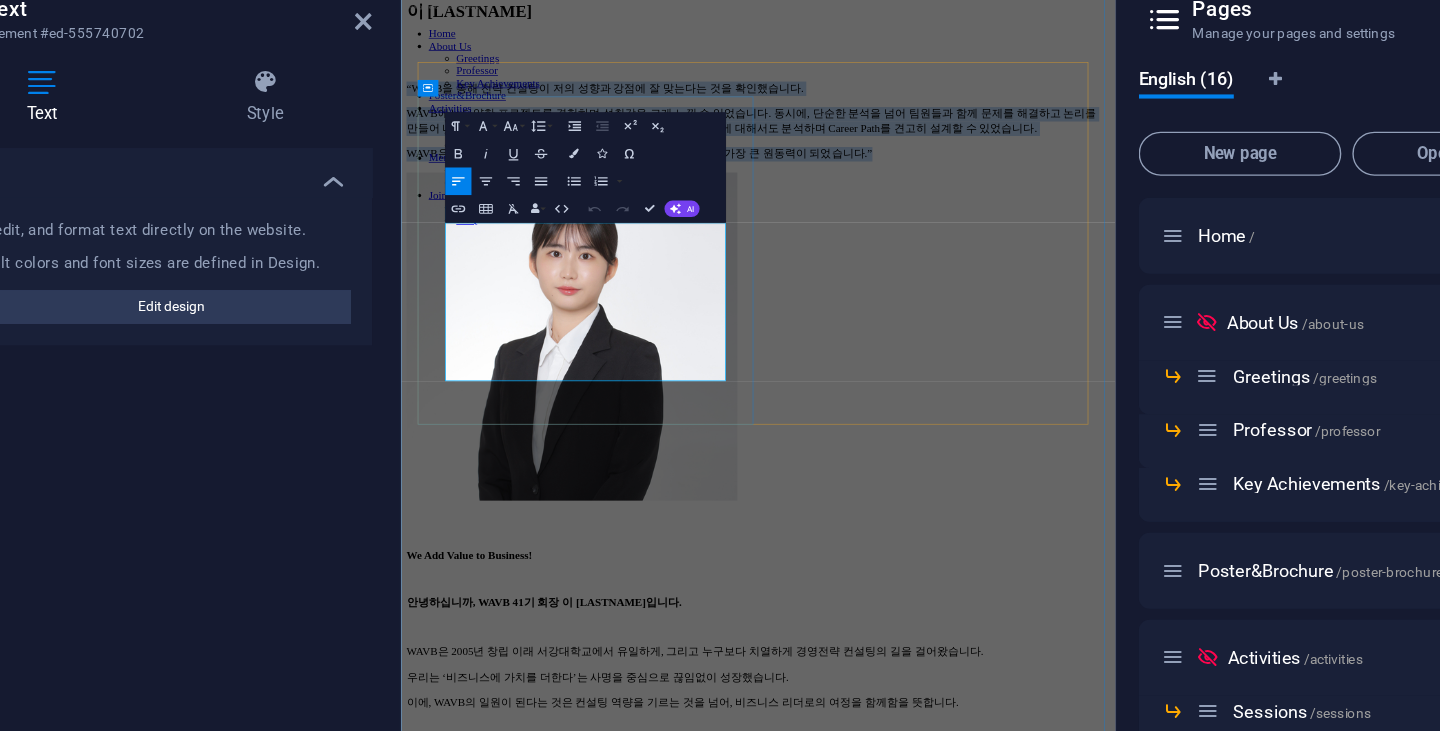 copy on "“WAVB을 통해 전략 컨설팅이 저의 성향과 강점에 잘 맞는다는 것을 확인했습니다.  WAVB에서 다양한 프로젝트를 경험하며 성취감을 크게 느낄 수 있었습니다. 동시에, 단순한 분석을 넘어 팀원들과 함께 문제를 해결하고 논리를 만들어 나갈 때 생동감이 더욱 커졌습니다. 이 과정에서 저 스스로에 대해서도 분석하며 Career Path를 견고히 설계할 수 있었습니다.  WAVB은 저에게 많은 insight를 주었고, 전략가로서 성장함에 있어 가장 큰 원동력이 되었습니다.”" 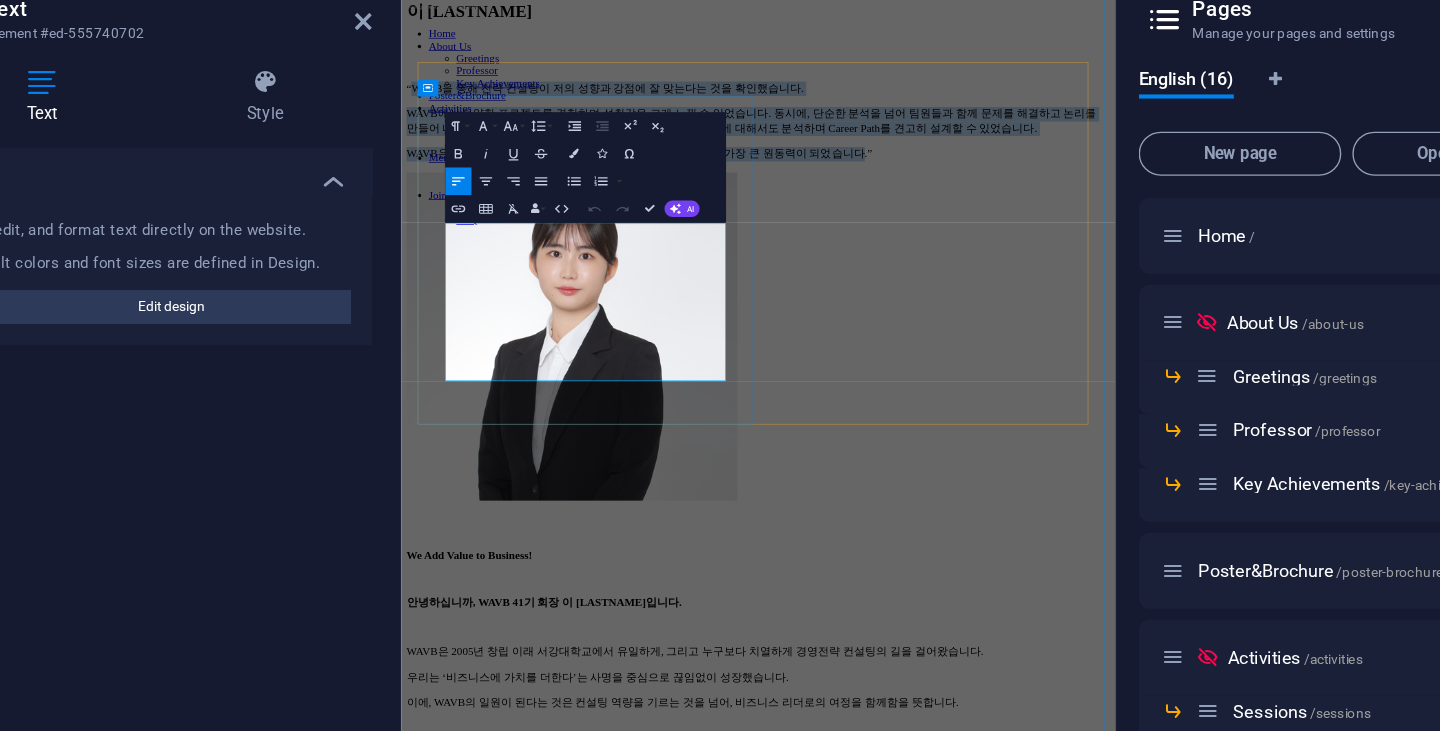 drag, startPoint x: 685, startPoint y: 555, endPoint x: 476, endPoint y: 349, distance: 293.45697 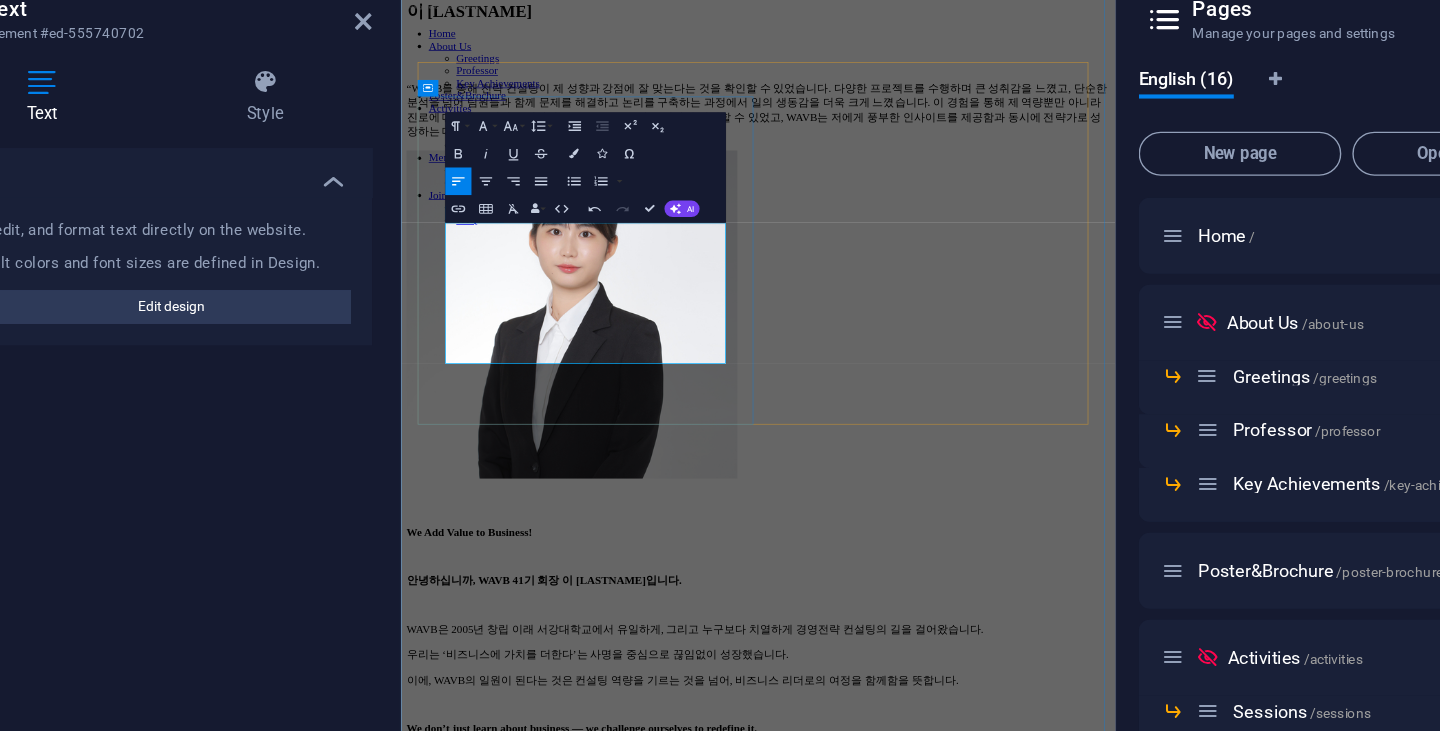 click on "“WAVB를 통해 전략 컨설팅이 제 성향과 강점에 잘 맞는다는 것을 확인할 수 있었습니다. 다양한 프로젝트를 수행하며 큰 성취감을 느꼈고, 단순한 분석을 넘어 팀원들과 함께 문제를 해결하고 논리를 구축하는 과정에서 일의 생동감을 더욱 크게 느꼈습니다. 이 경험을 통해 제 역량뿐만 아니라 진로에 대해서도 깊이 고민하며 Career Path를 보다 분명하게 설계할 수 있었고, WAVB는 저에게 풍부한 인사이트를 제공함과 동시에 전략가로 성장하는 데 가장 큰 원동력이 되었습니다.”" at bounding box center [919, 171] 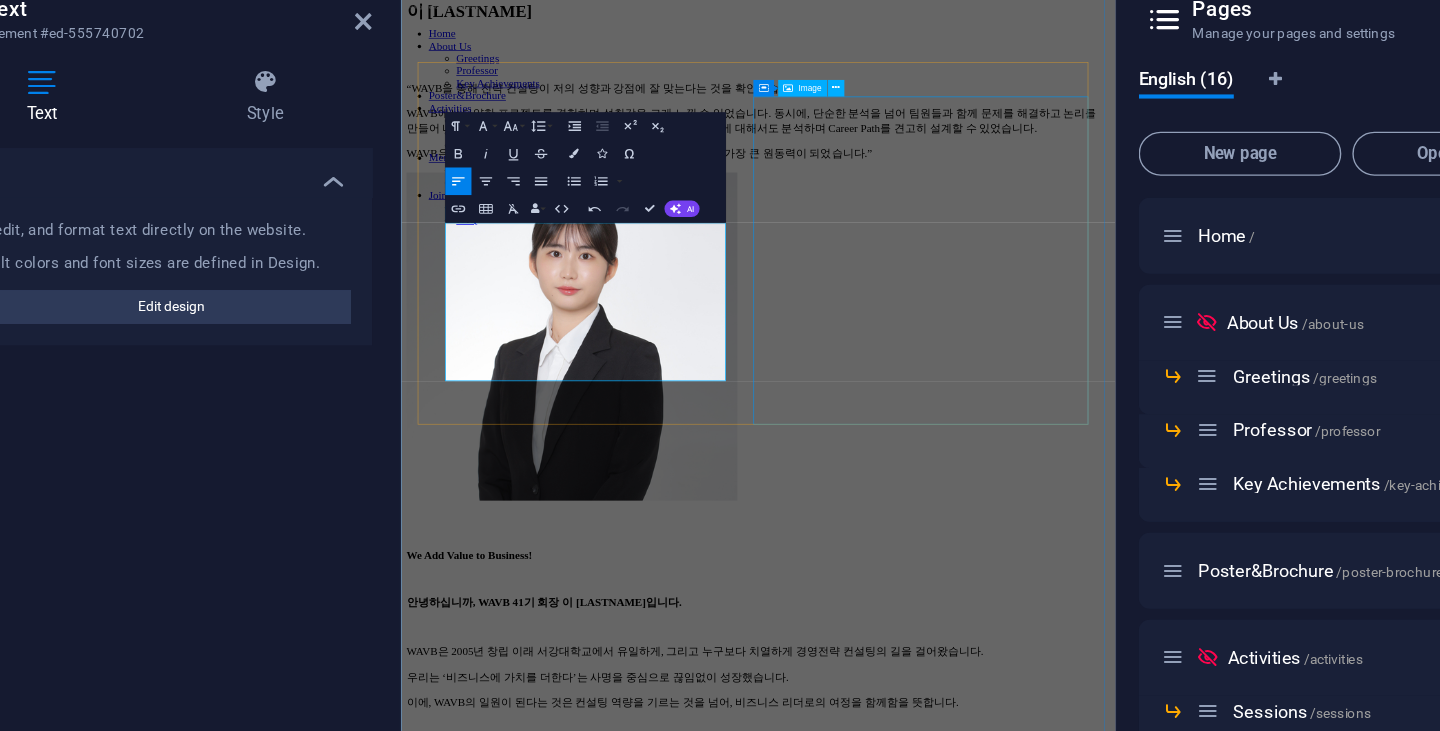 type 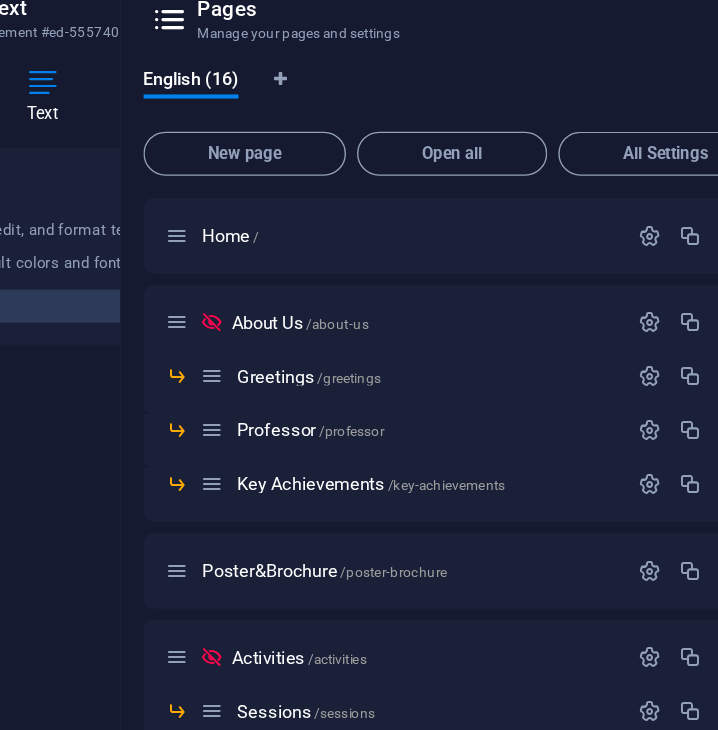 scroll, scrollTop: 0, scrollLeft: 0, axis: both 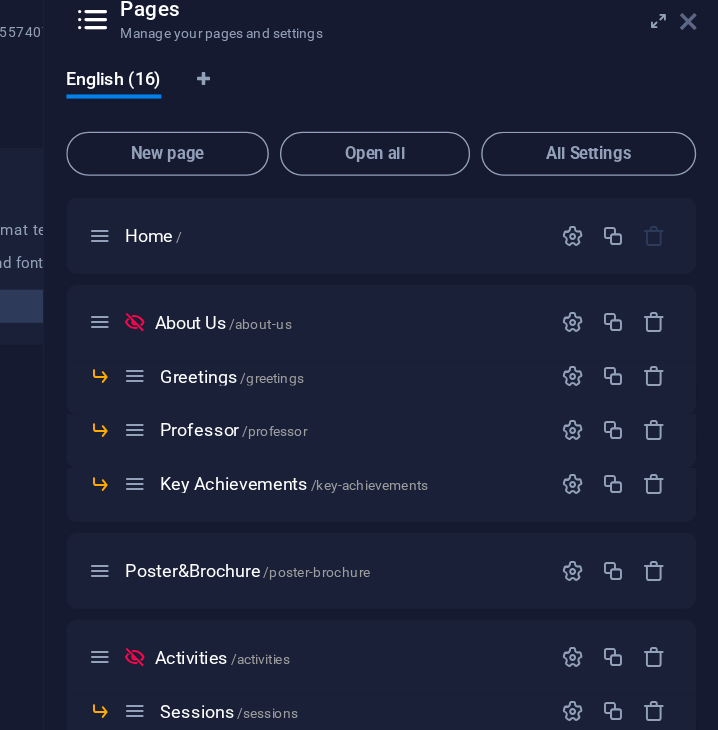 click at bounding box center [696, 114] 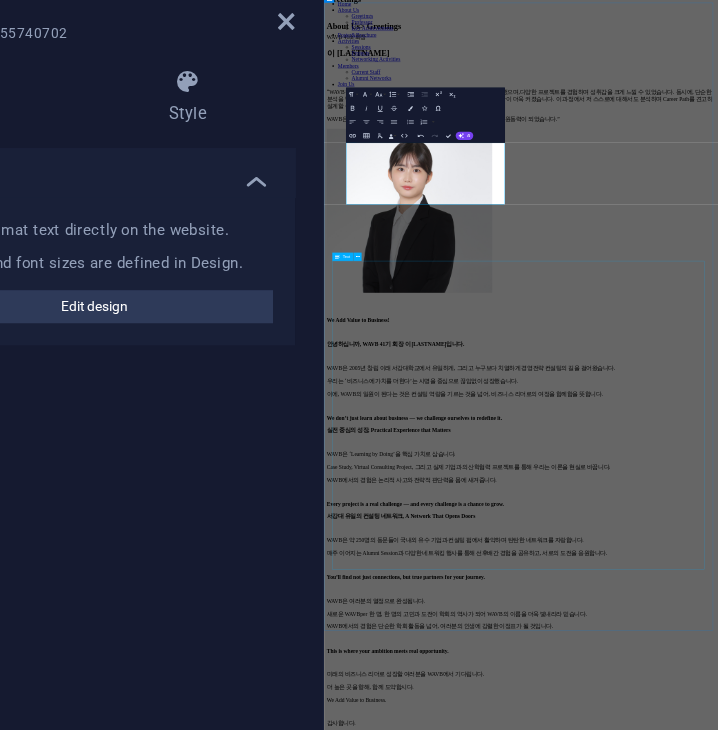 scroll, scrollTop: 0, scrollLeft: 0, axis: both 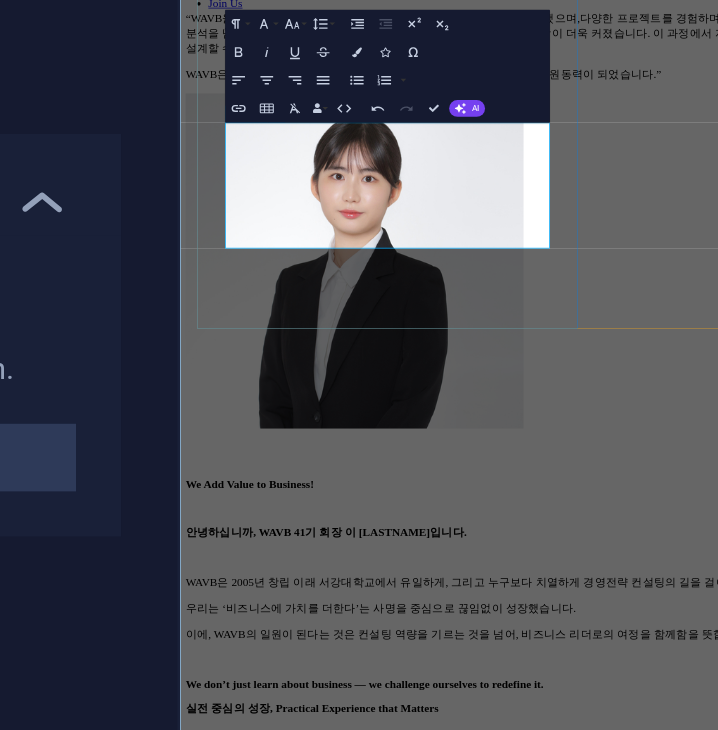 click on "“WAVB을 통해 전략 컨설팅이 저의 성향과 강점에 잘 맞는다는 것을 확인했으며,  다양한 프로젝트를 경험하며 성취감을 크게 느낄 수 있었습니다. 동시에, 단순한 분석을 넘어 팀원들과 함께 문제를 해결하고 논리를 만들어 나갈 때 생동감이 더욱 커졌습니다. 이 과정에서 저 스스로에 대해서도 분석하며 Career Path를 견고히 설계할 수 있었습니다." at bounding box center (752, 141) 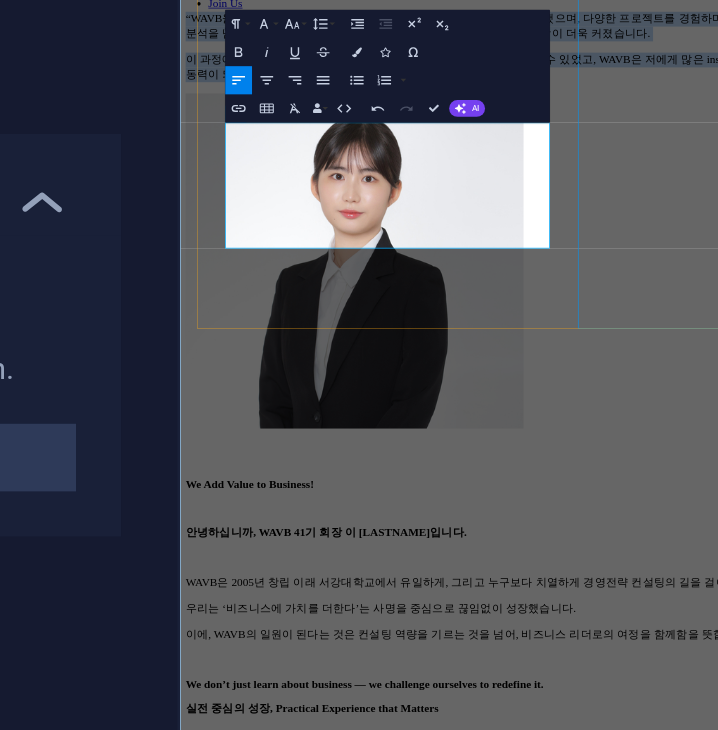 copy on "“WAVB을 통해 전략 컨설팅이 저의 성향과 강점에 잘 맞는다는 것을 확인했으며, 다양한 프로젝트를 경험하며 성취감을 크게 느낄 수 있었습니다. 동시에, 단순한 분석을 넘어 팀원들과 함께 문제를 해결하고 논리를 만들어 나갈 때 생동감이 더욱 커졌습니다.  이 과정에서 저 스스로에 대해서도 분석하며 Career Path를 견고히 설계할 수 있었고, WAVB은 저에게 많은 insight를 주었고, 전략가로서 성장함에 있어 가장 큰 원동력이 되었습니다.”" 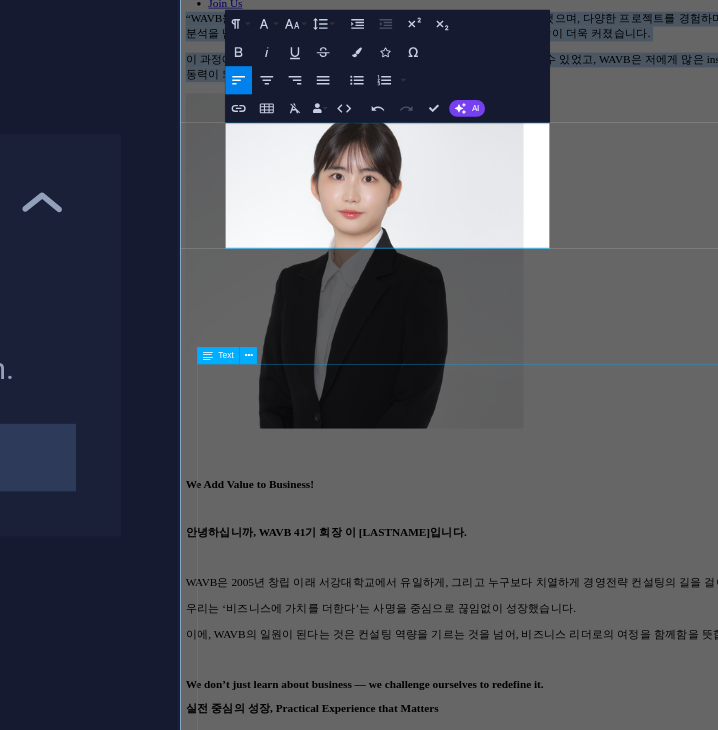 click on "WAVB은 저에게 많은 insight를 주었고, 전략가로서 성장함에 있어 가장 큰 원동력이 되었습니다. We Add Value to Business! 안녕하십니까, WAVB 41기 회장 [LAST_NAME]입니다. WAVB은 2005년 창립 이래 서강대학교에서 유일하게, 그리고 누구보다 치열하게 경영전략 컨설팅의 길을 걸어왔습니다. 우리는 ‘비즈니스에 가치를 더한다’는 사명을 중심으로 끊임없이 성장했습니다. 이에, WAVB의 일원이 된다는 것은 컨설팅 역량을 기르는 것을 넘어, 비즈니스 리더로의 여정을 함께함을 뜻합니다. We don’t just learn about business — we challenge ourselves to redefine it. 실전 중심의 성장, Practical Experience that Matters WAVB은 ‘Learning by Doing’을 핵심 가치로 삼습니다. Case Study, Virtual Consulting Project, 그리고 실제 기업과의 산학협력 프로젝트를 통해 우리는 이론을 현실로 바꿉니다. WAVB에서의 경험은 논리적 사고와 전략적 판단력을 몸에 새겨줍니다. 서강대 유일의 컨설팅 네트워크, A Network That Opens Doors" at bounding box center (752, 1386) 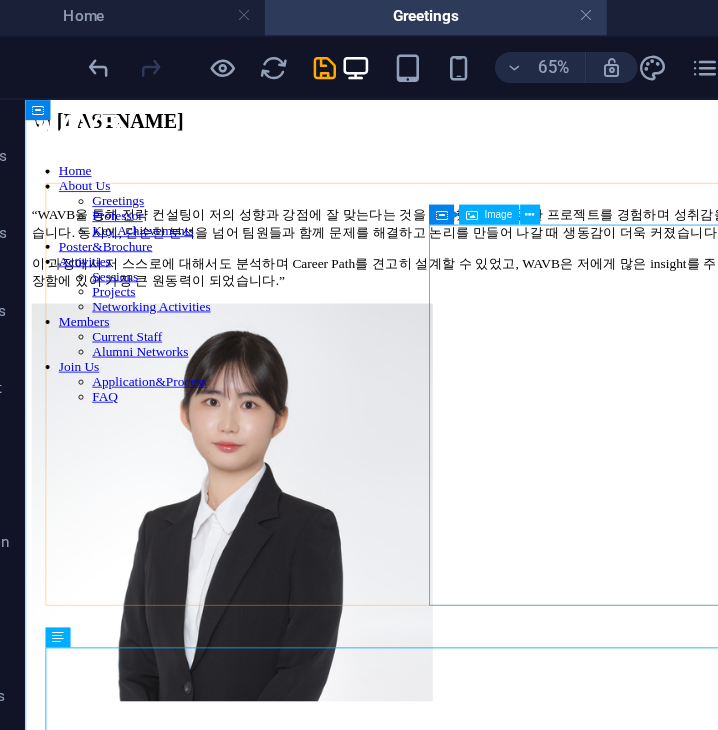 scroll, scrollTop: 0, scrollLeft: 0, axis: both 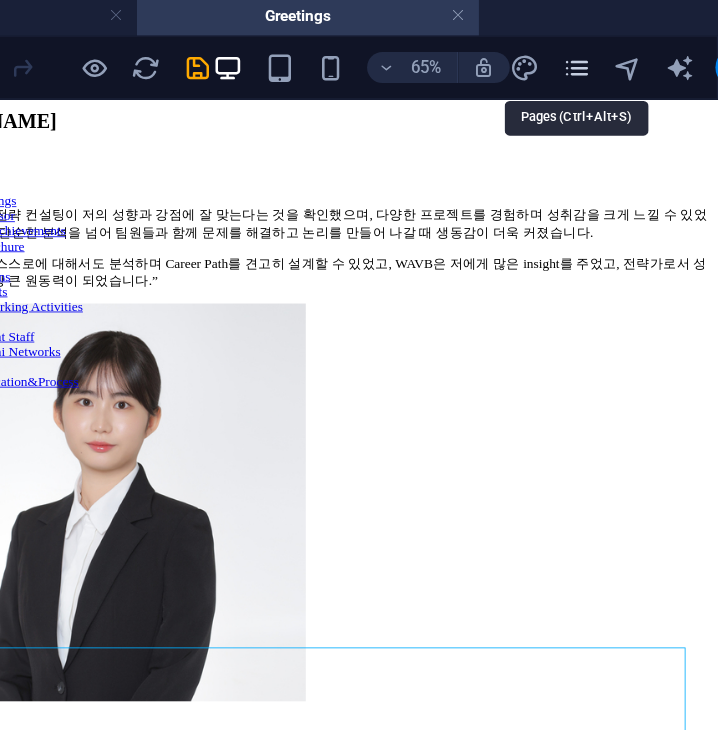 click at bounding box center (608, 55) 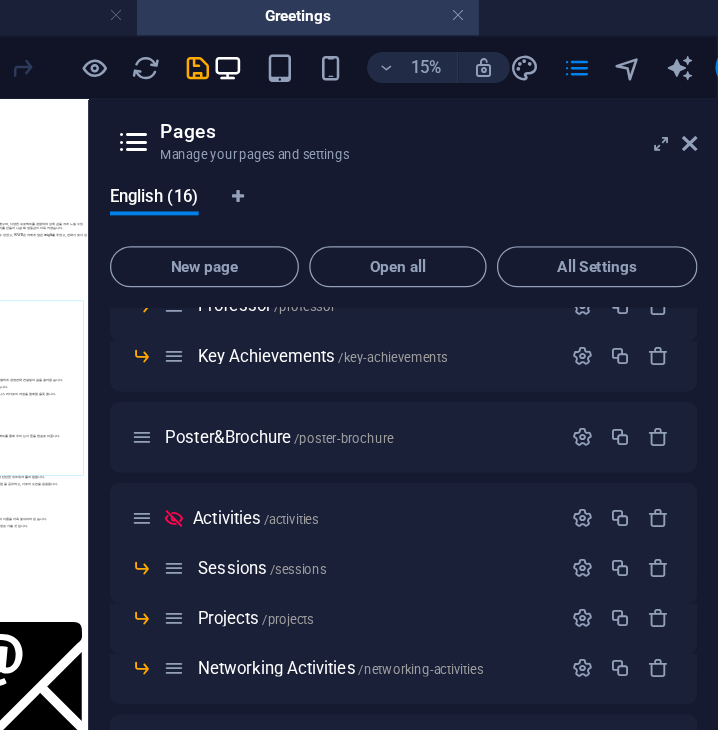scroll, scrollTop: 328, scrollLeft: 0, axis: vertical 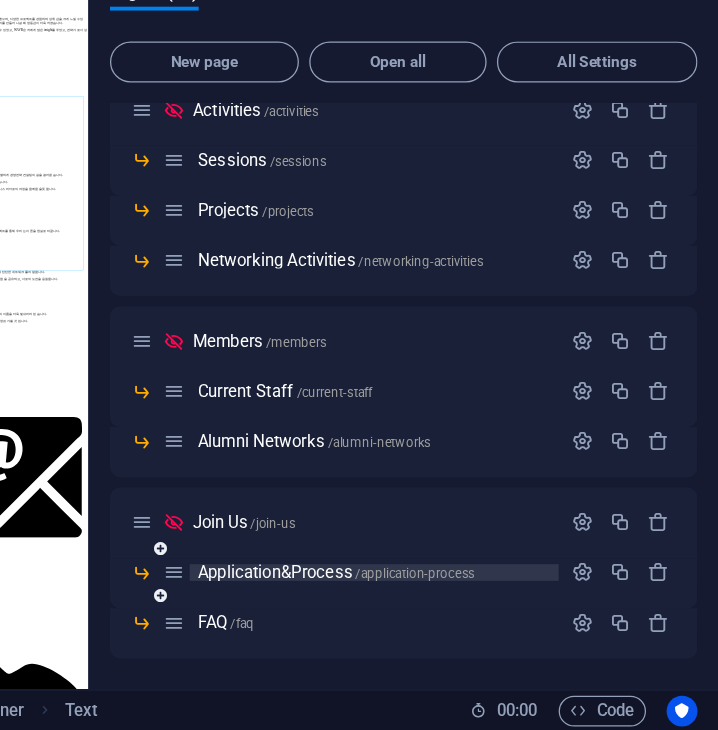 click on "Application&Process /application-process" at bounding box center [420, 607] 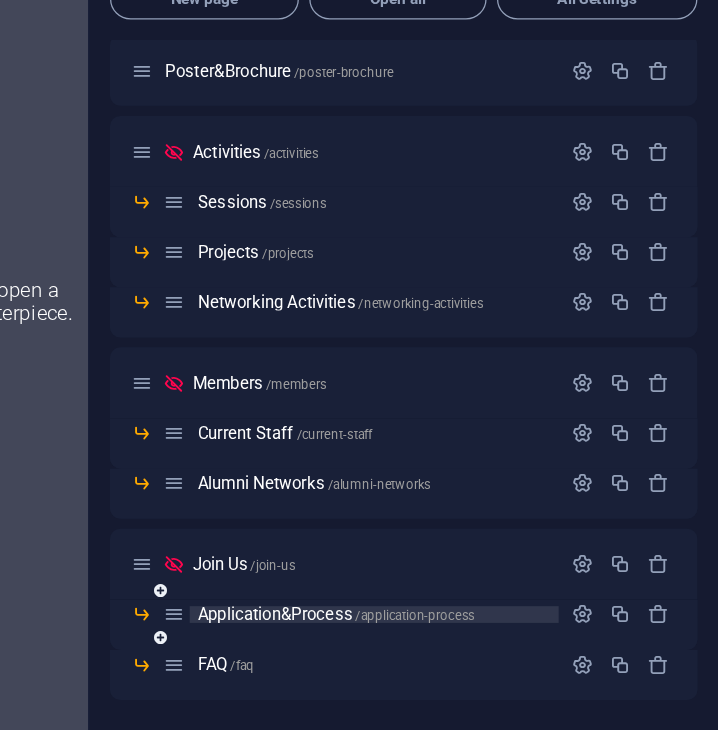 scroll, scrollTop: 247, scrollLeft: 0, axis: vertical 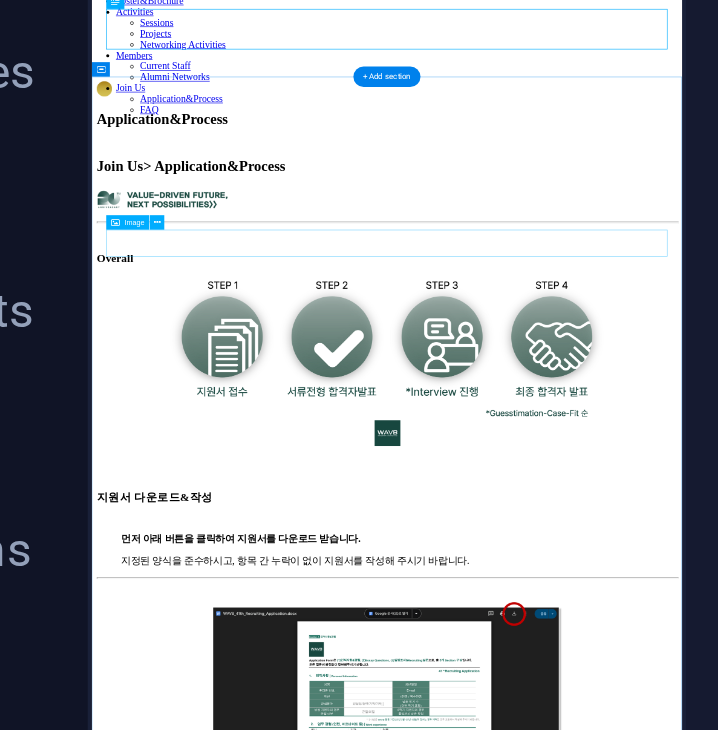 click at bounding box center (579, 405) 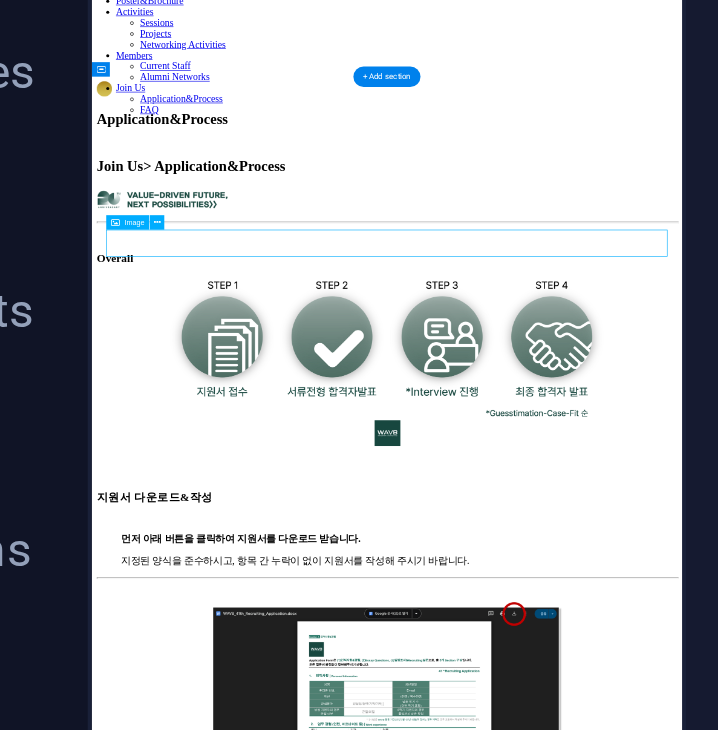 click at bounding box center [579, 405] 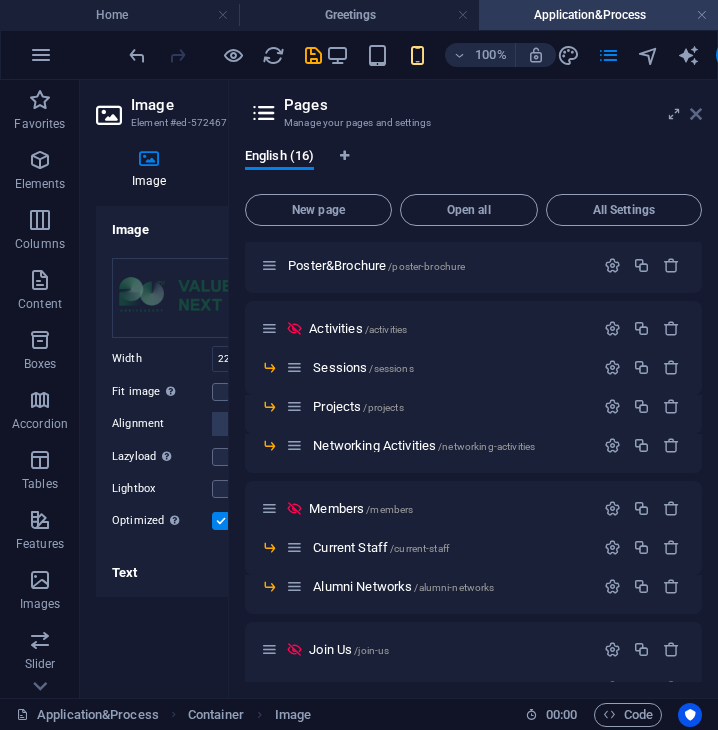 click at bounding box center [696, 114] 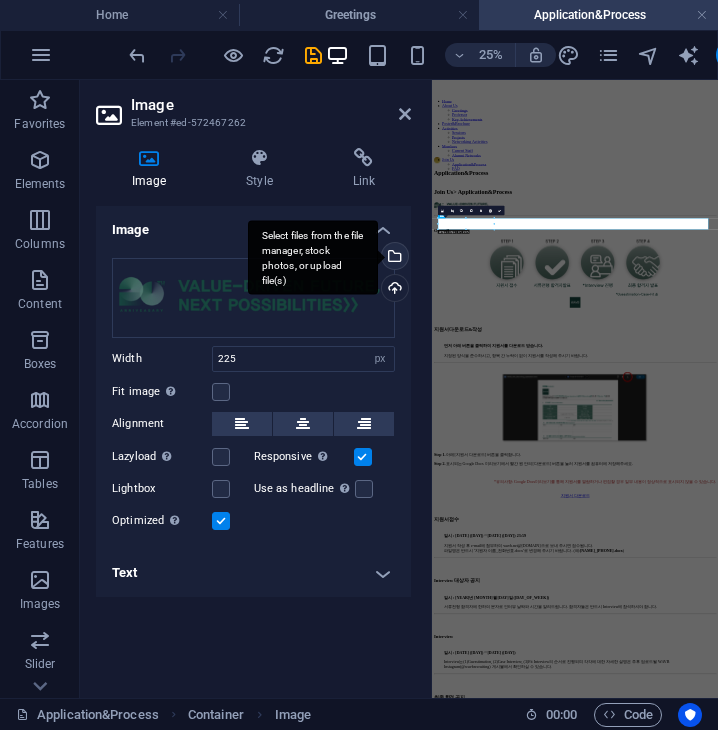 click on "Select files from the file manager, stock photos, or upload file(s)" at bounding box center [393, 258] 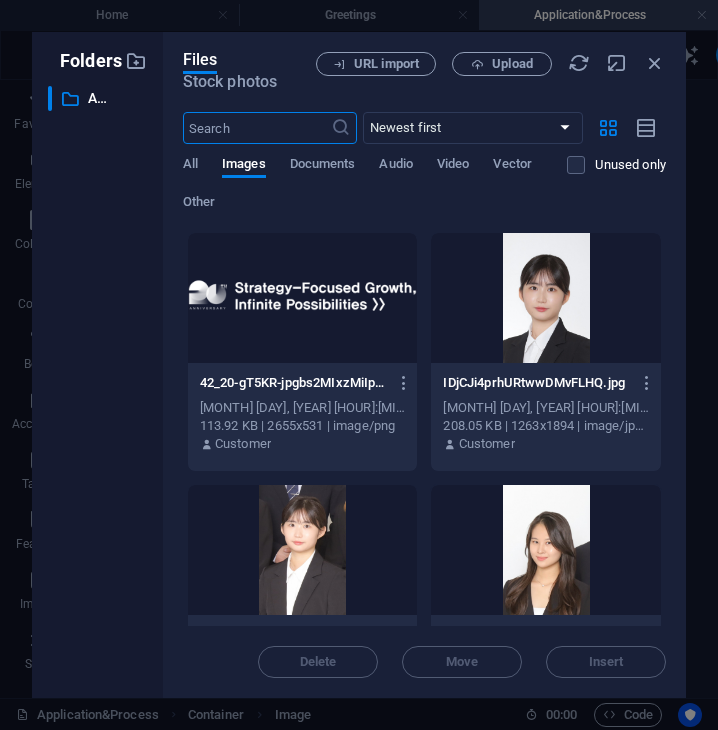 click at bounding box center (303, 298) 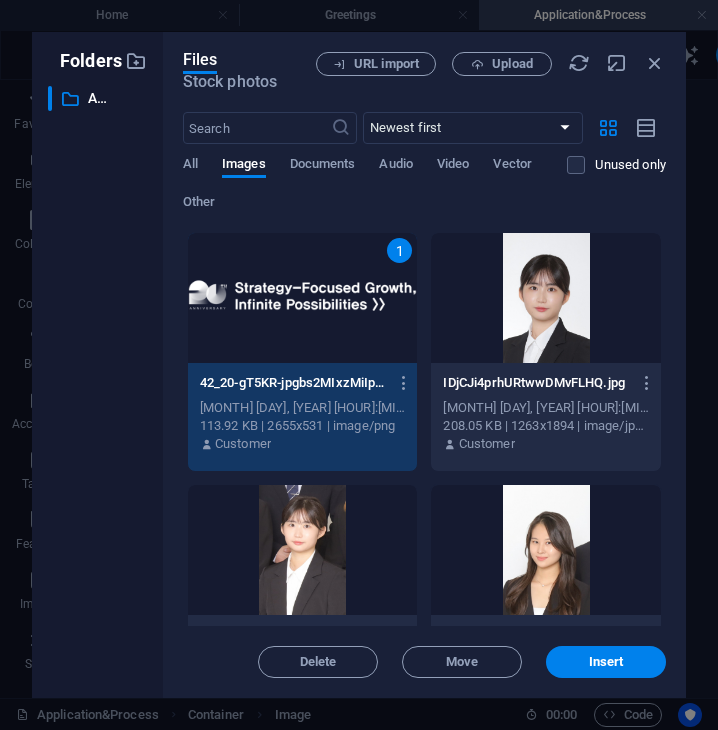 click on "1" at bounding box center [303, 298] 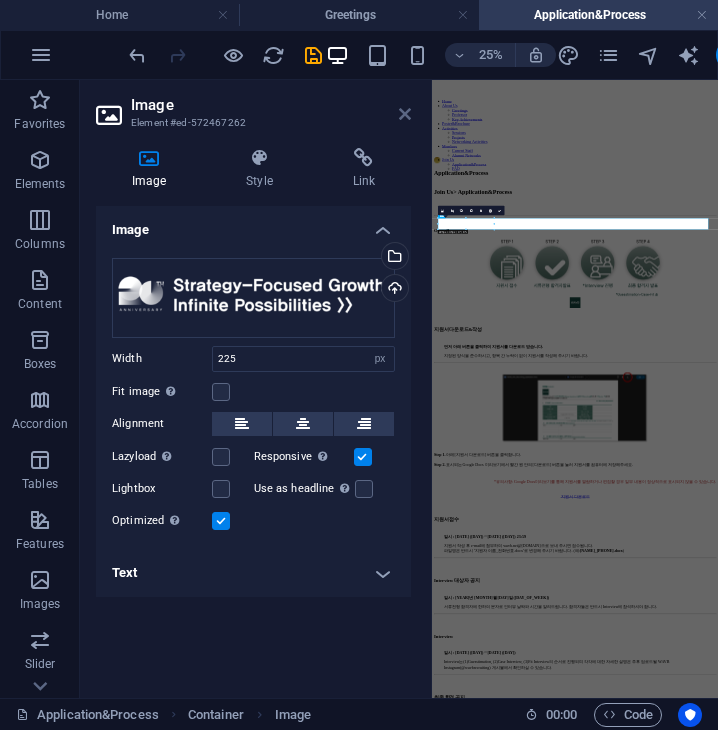 click at bounding box center (405, 114) 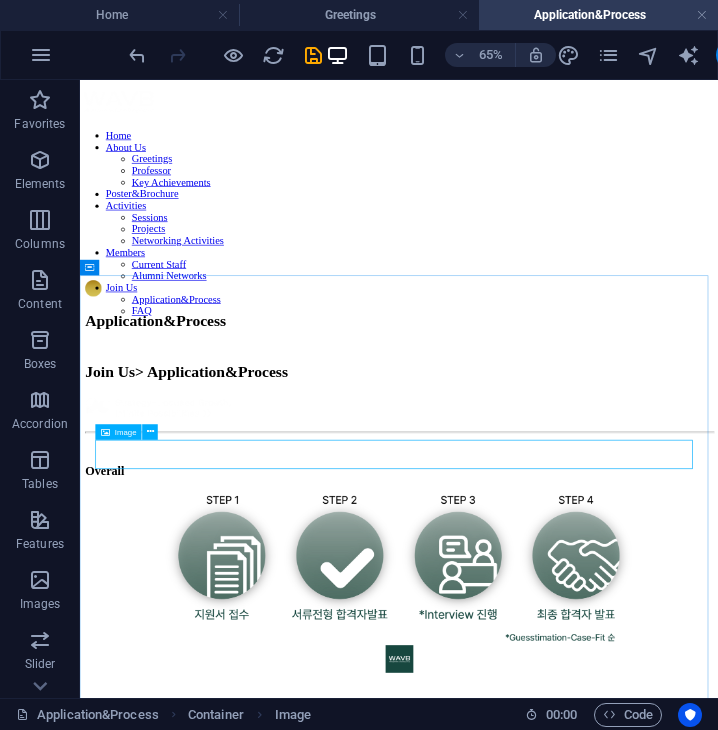 click at bounding box center (105, 432) 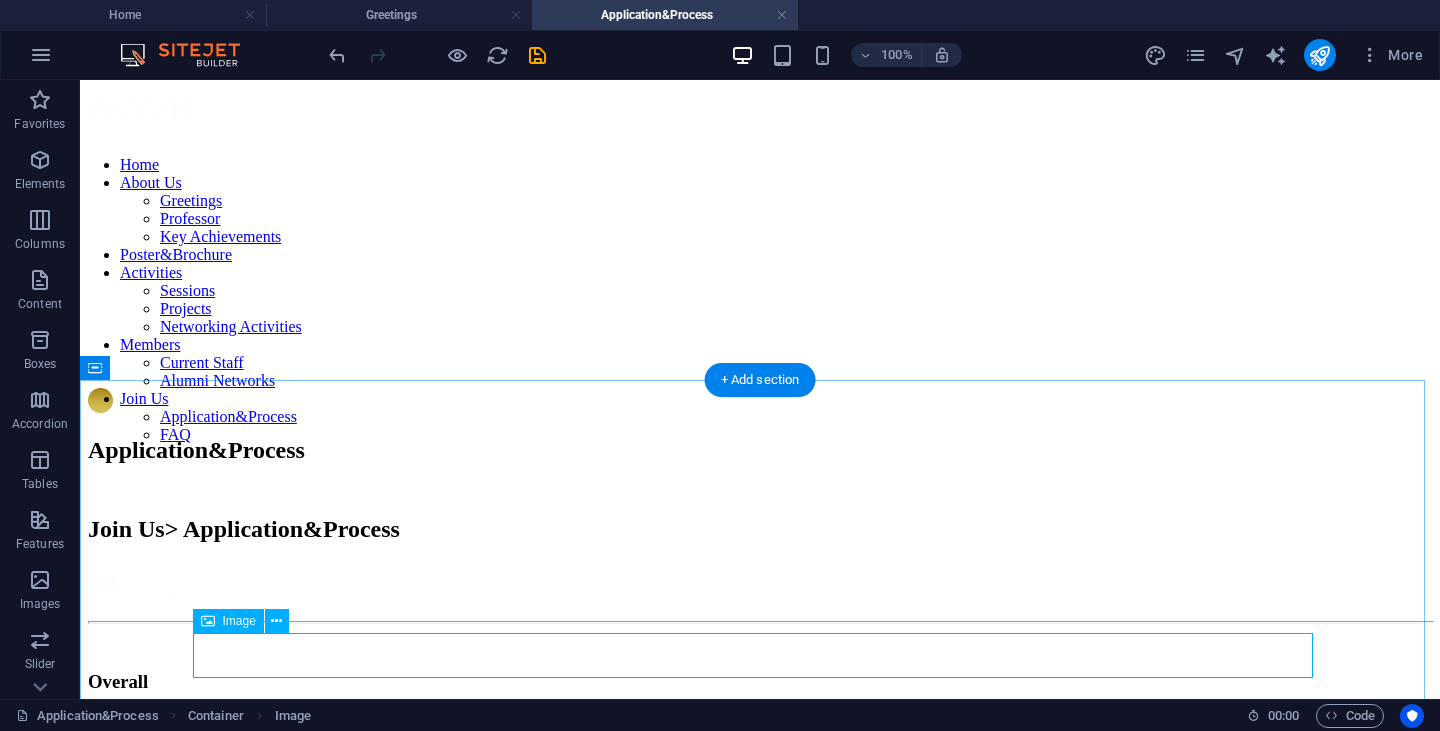 click at bounding box center [760, 588] 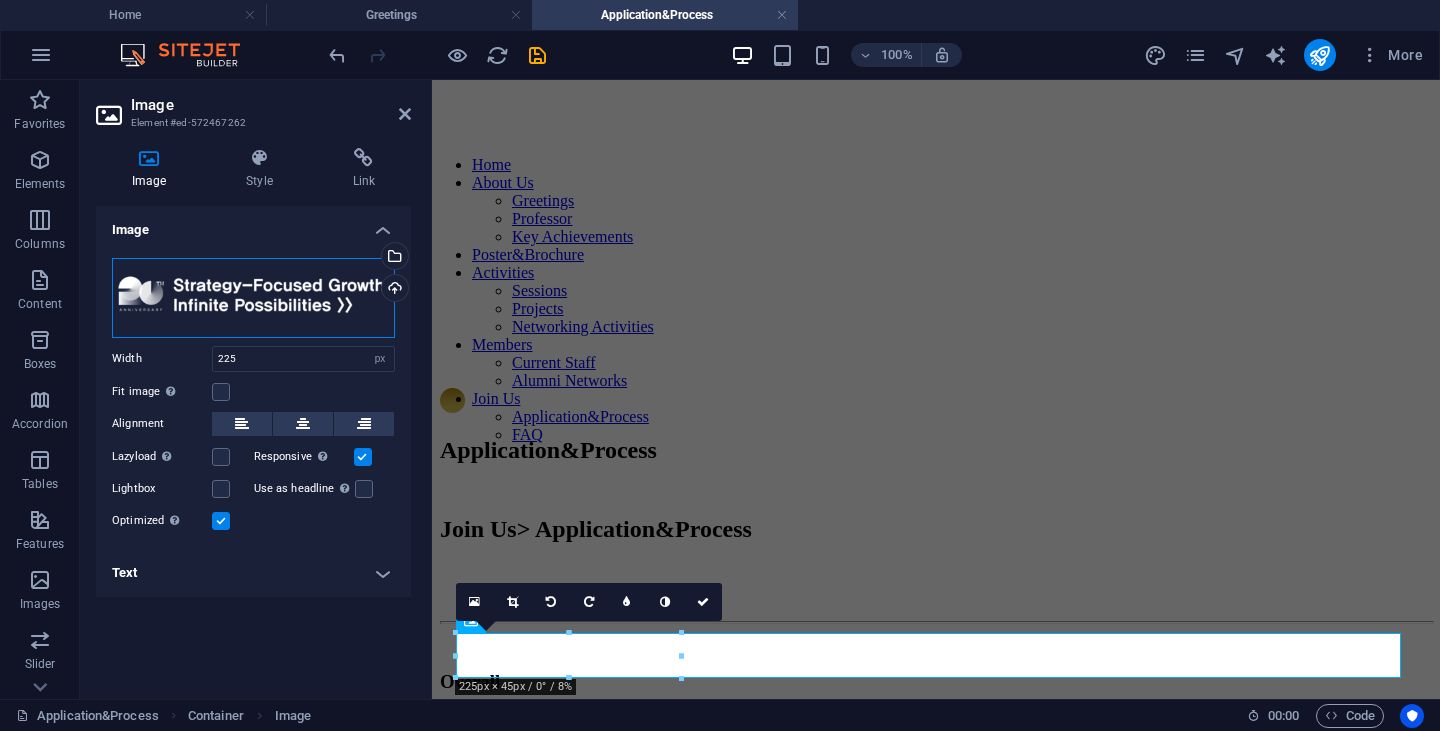 click on "Drag files here, click to choose files or select files from Files or our free stock photos & videos" at bounding box center (253, 298) 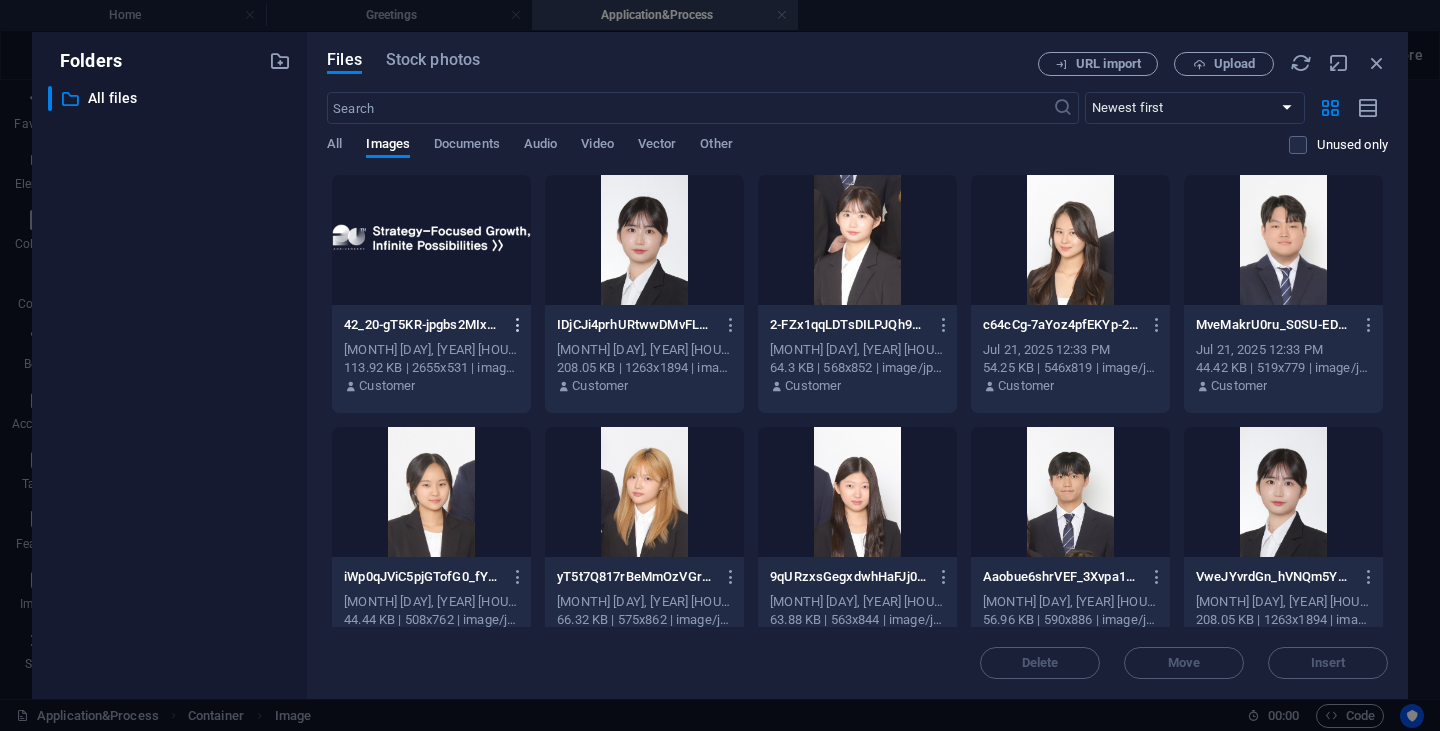 click at bounding box center [518, 325] 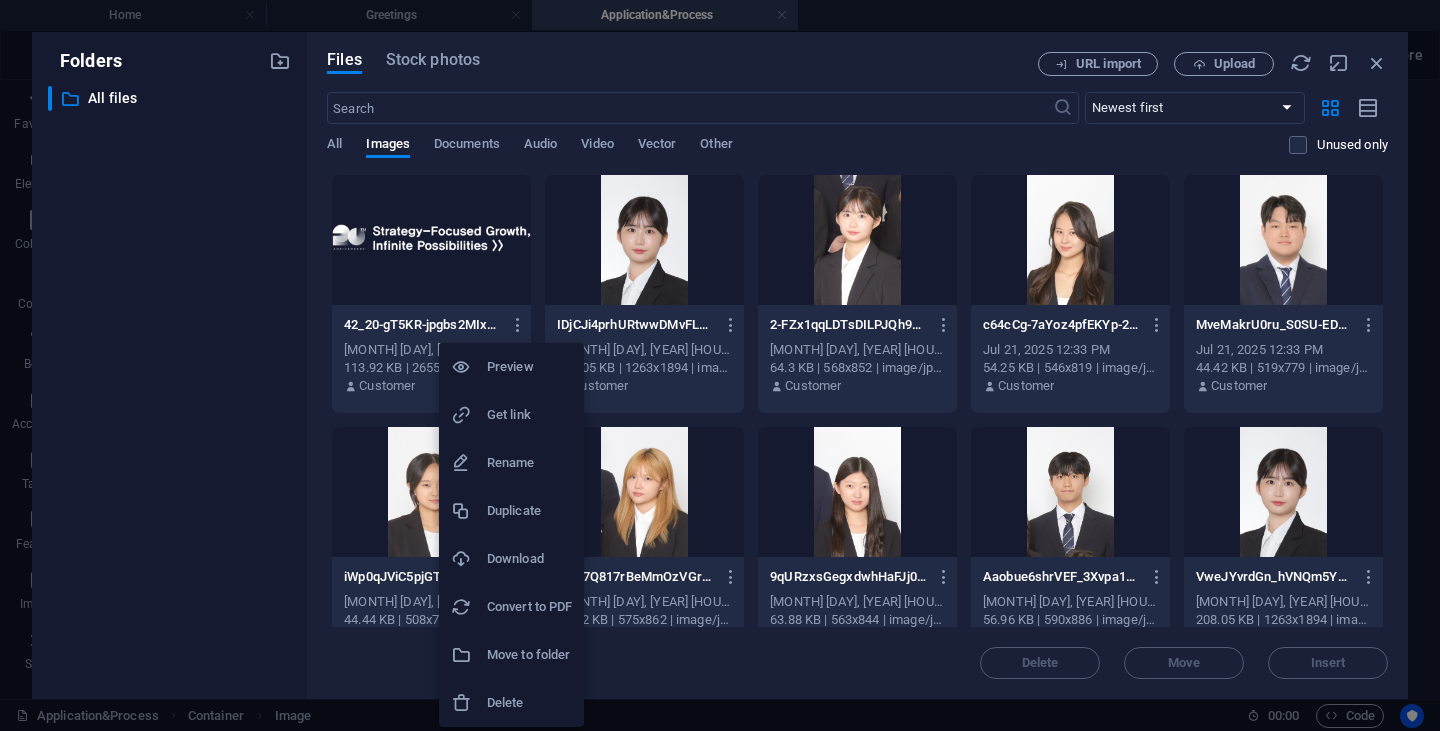 click on "Download" at bounding box center [529, 559] 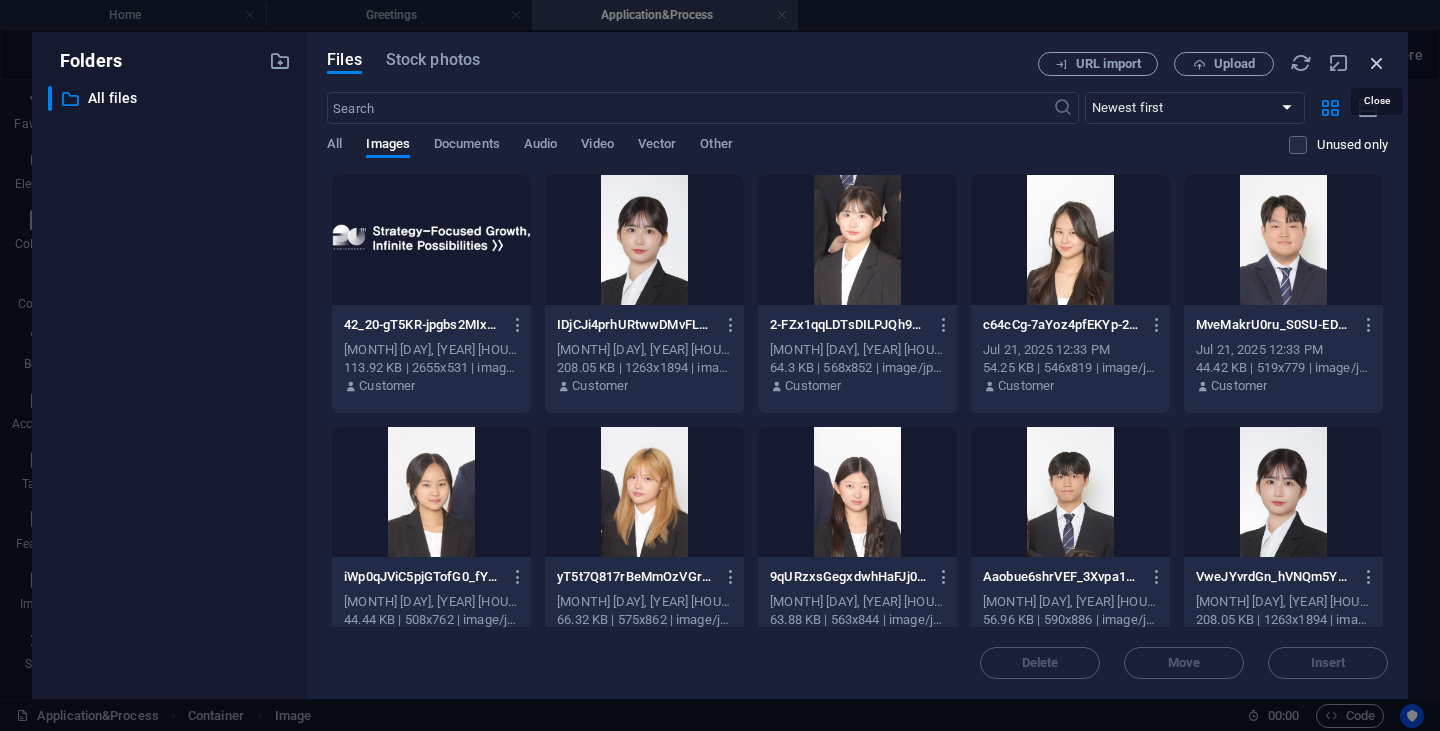 click at bounding box center [1377, 63] 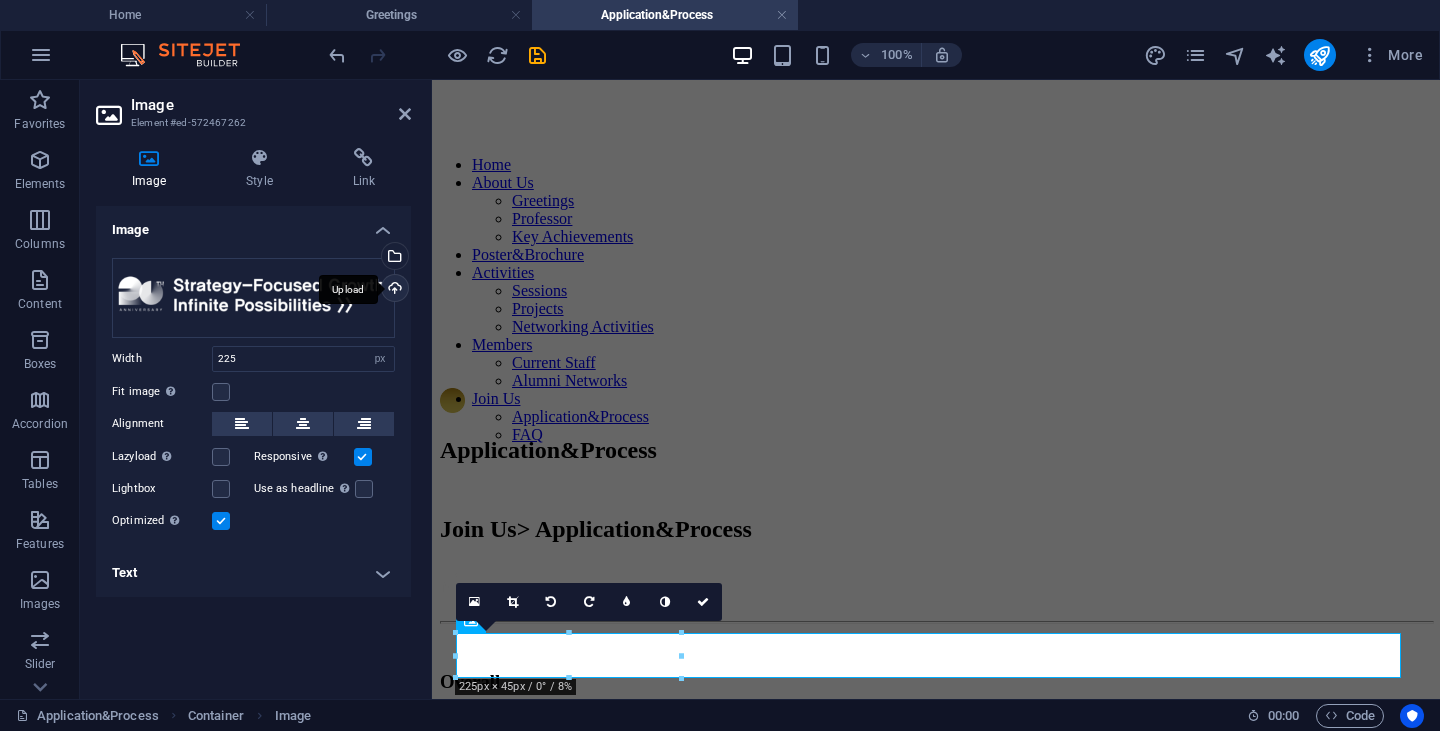 click on "Upload" at bounding box center [393, 290] 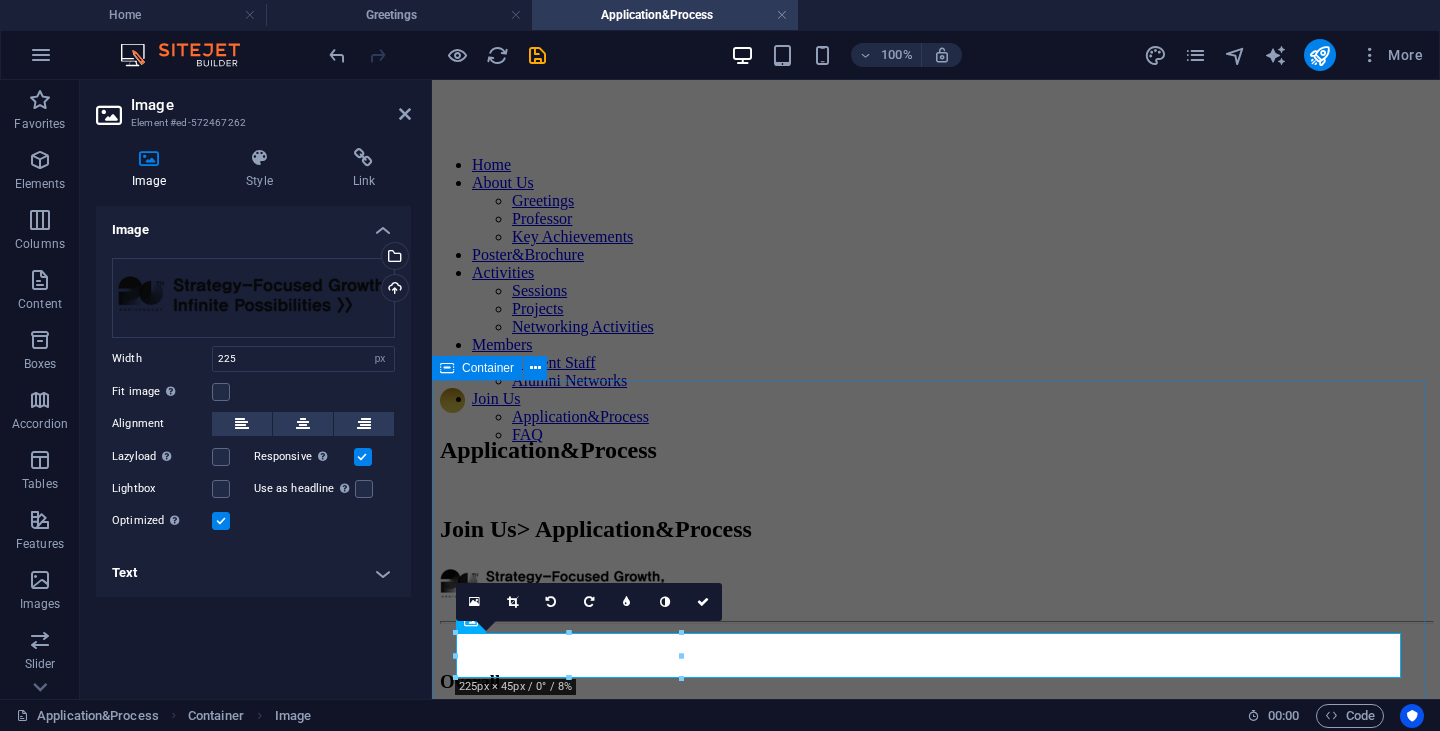 click on "Application&Process Overall 지원서 다운로드&작성 먼저 아래 버튼을 클릭하여 지원서를 다운로드 받습니다. 지정된 양식을 준수하시고, 항목 간 누락이 없이 지원서를 작성해 주시기 바랍니다. Step 1. 아래 [지원서 다운로드] 버튼을 클릭합니다. Step 2. 표시되는 Google Docs 미리보기에서 빨간 원 안의 [다운로드] 버튼을 눌러 지원서를 컴퓨터에 저장해주세요. *유의사항: Google Docs미리보기를 통해 지원서를 열람하거나 편집할 경우 일부 내용이 정상적으로 표시되지 않을 수 있습니다. 지원서 다운로드 지원서 접수 일시 : [YEAR]년 [MONTH]월 [DAY]일 ([DAY_OF_WEEK]) ~ [MONTH]월 [DAY]일 ([DAY_OF_WEEK]) 23:59 지원서 작성 후 e-mail에 첨부하여 wavb.net@[DOMAIN]으로 보내 주시면 접수됩니다. 파일명은 반드시 ‘지원자 이름_전화번호.docx’로 변경해 주시기 바랍니다. (예: 홍길동_[PHONE].docx ) Interview 대상자 공지 Interview Interview는" at bounding box center [936, 1589] 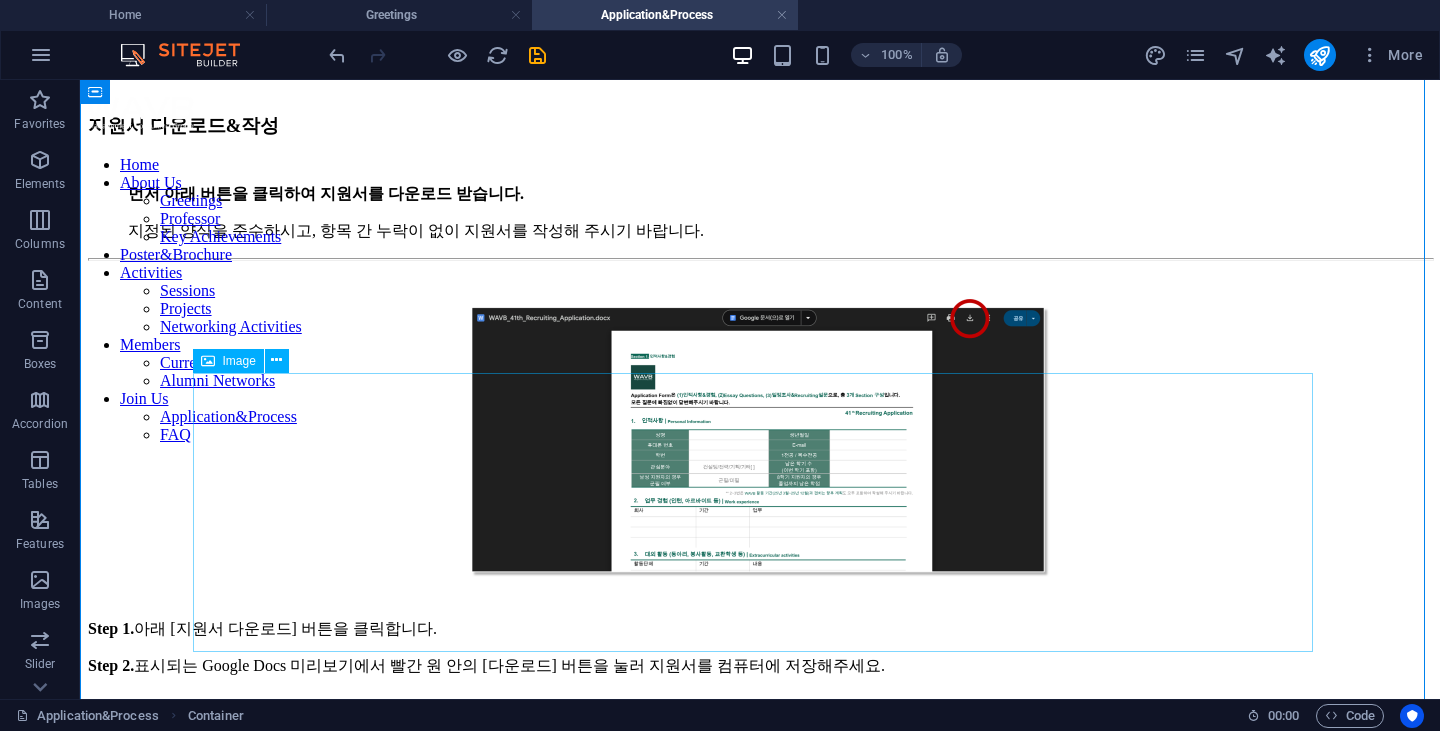 scroll, scrollTop: 1033, scrollLeft: 0, axis: vertical 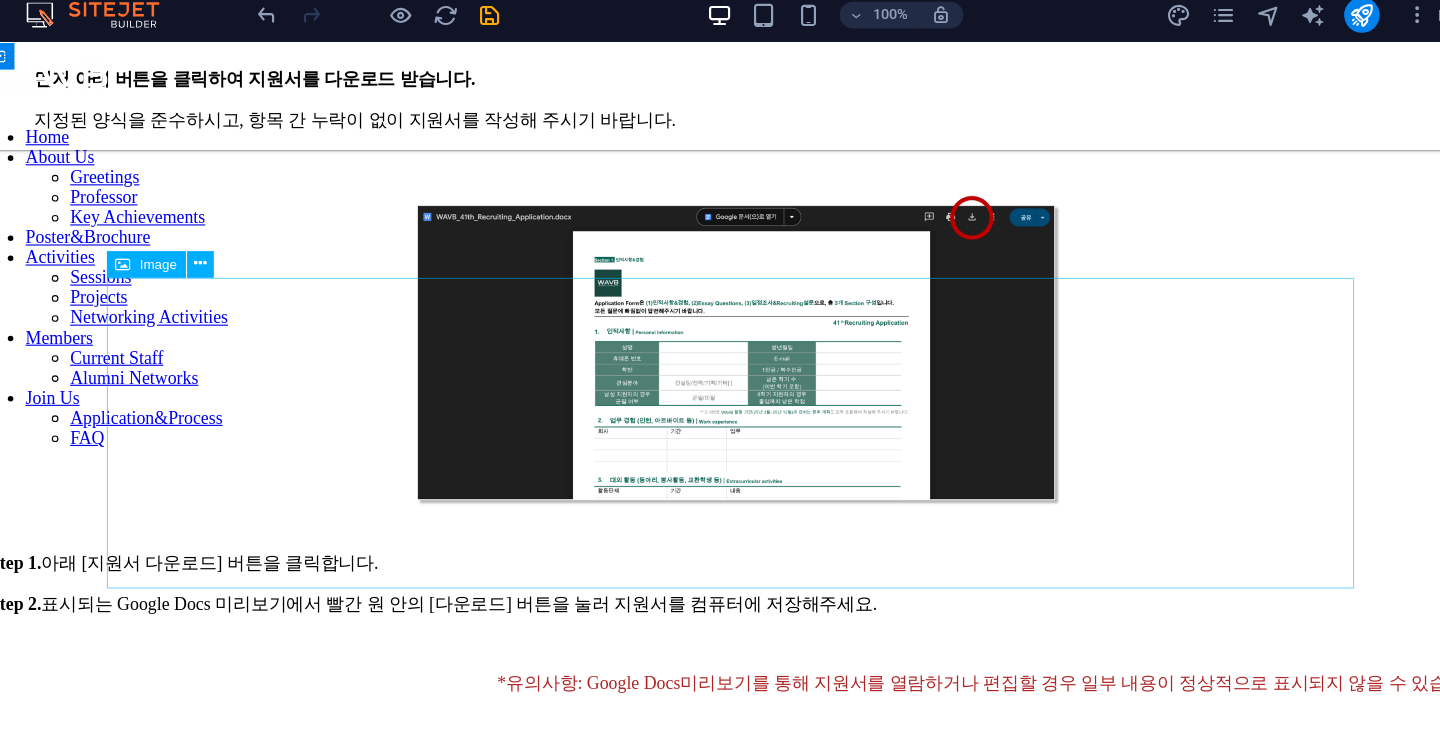 click at bounding box center [662, 321] 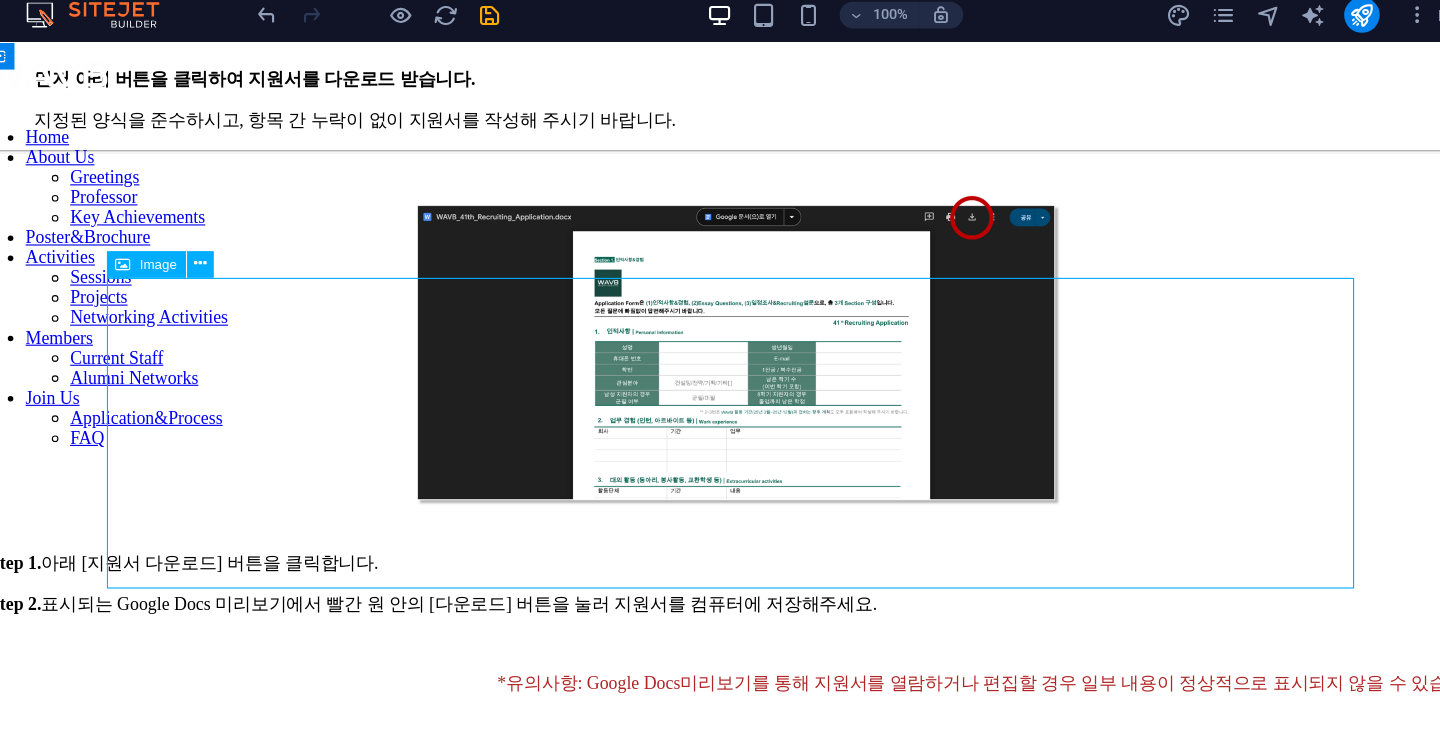 click at bounding box center (662, 321) 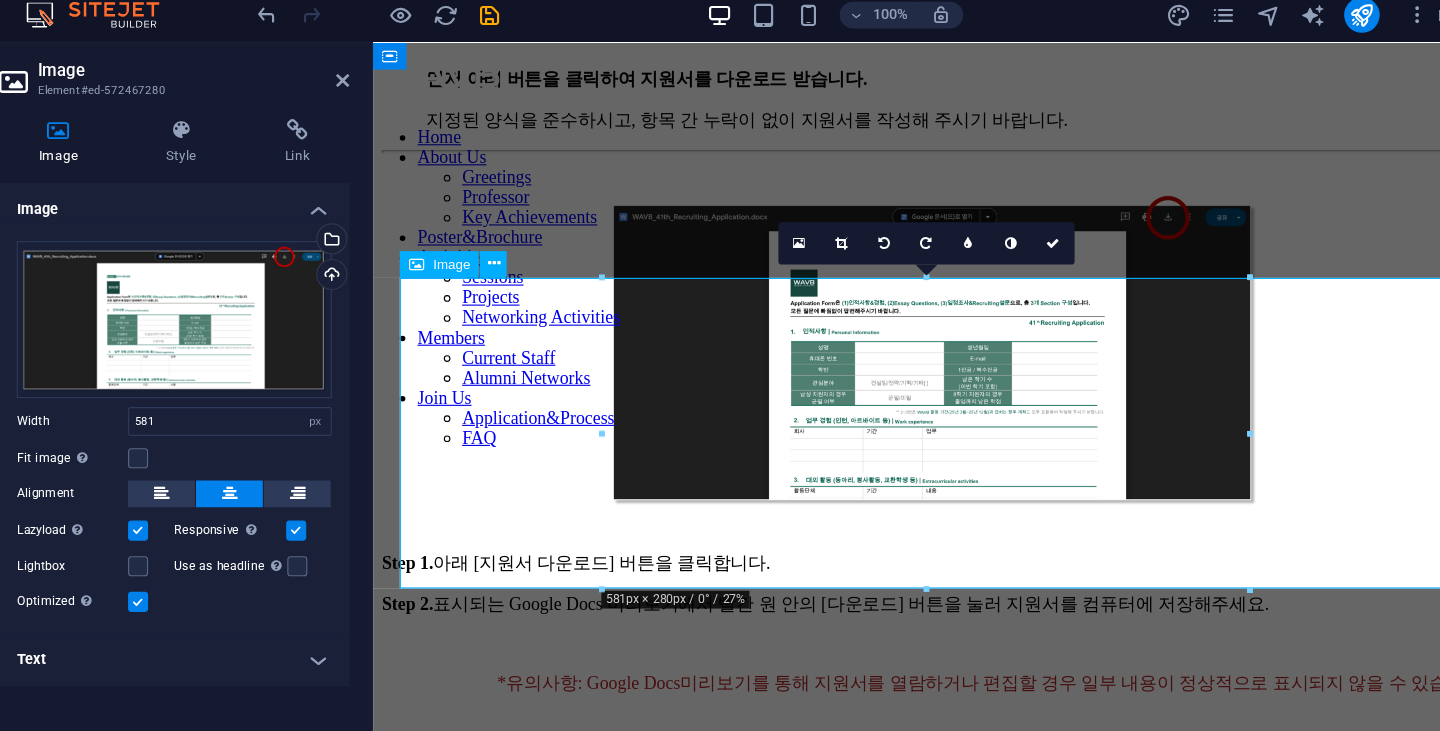 scroll, scrollTop: 1081, scrollLeft: 0, axis: vertical 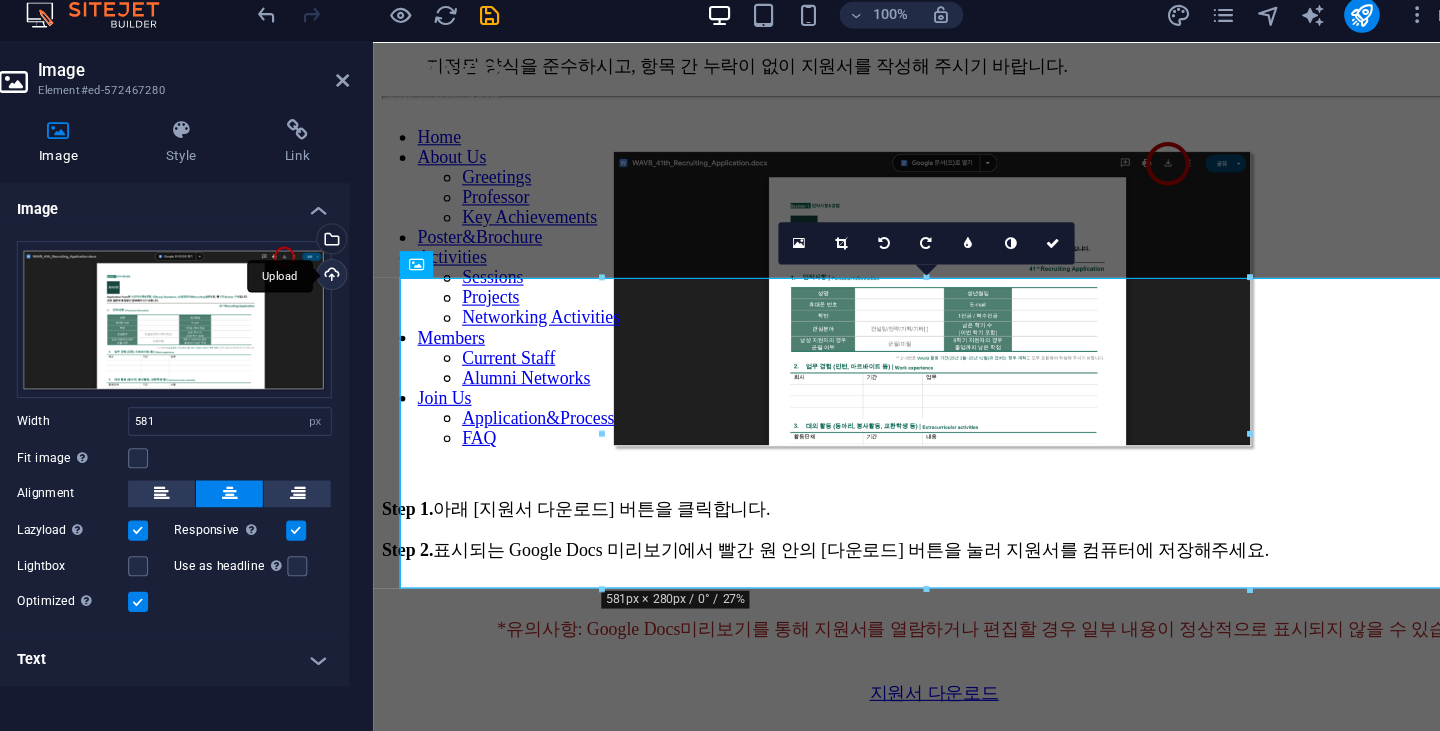 click on "Upload" at bounding box center [393, 290] 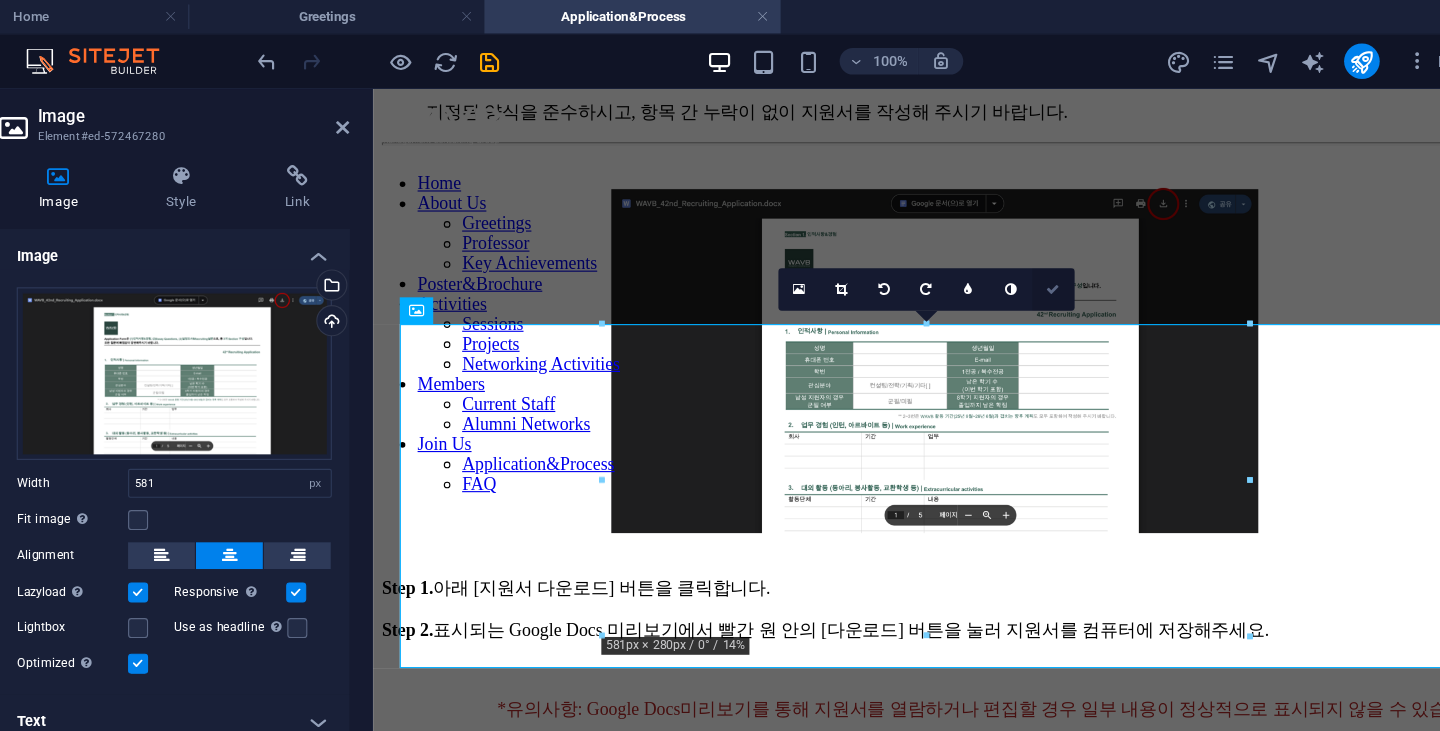 click at bounding box center (1043, 260) 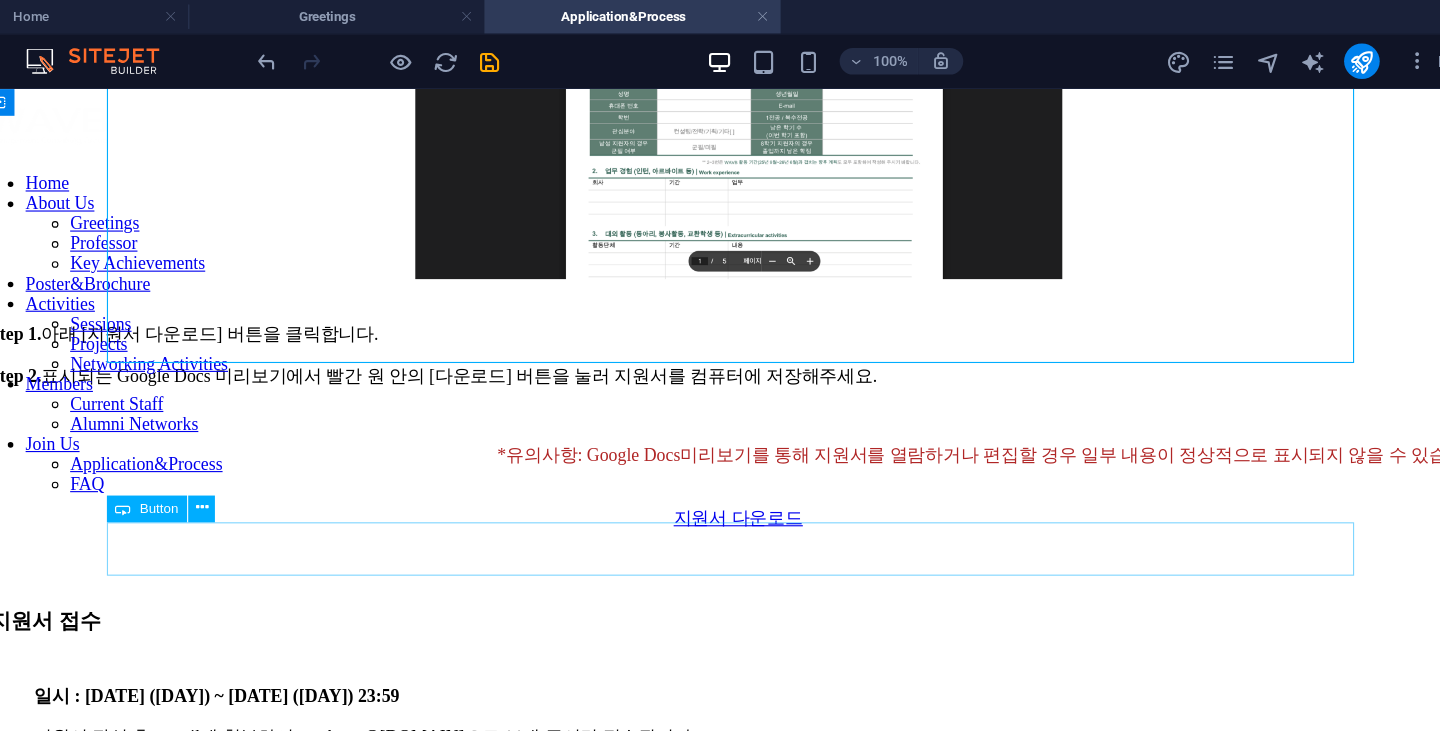 scroll, scrollTop: 1315, scrollLeft: 0, axis: vertical 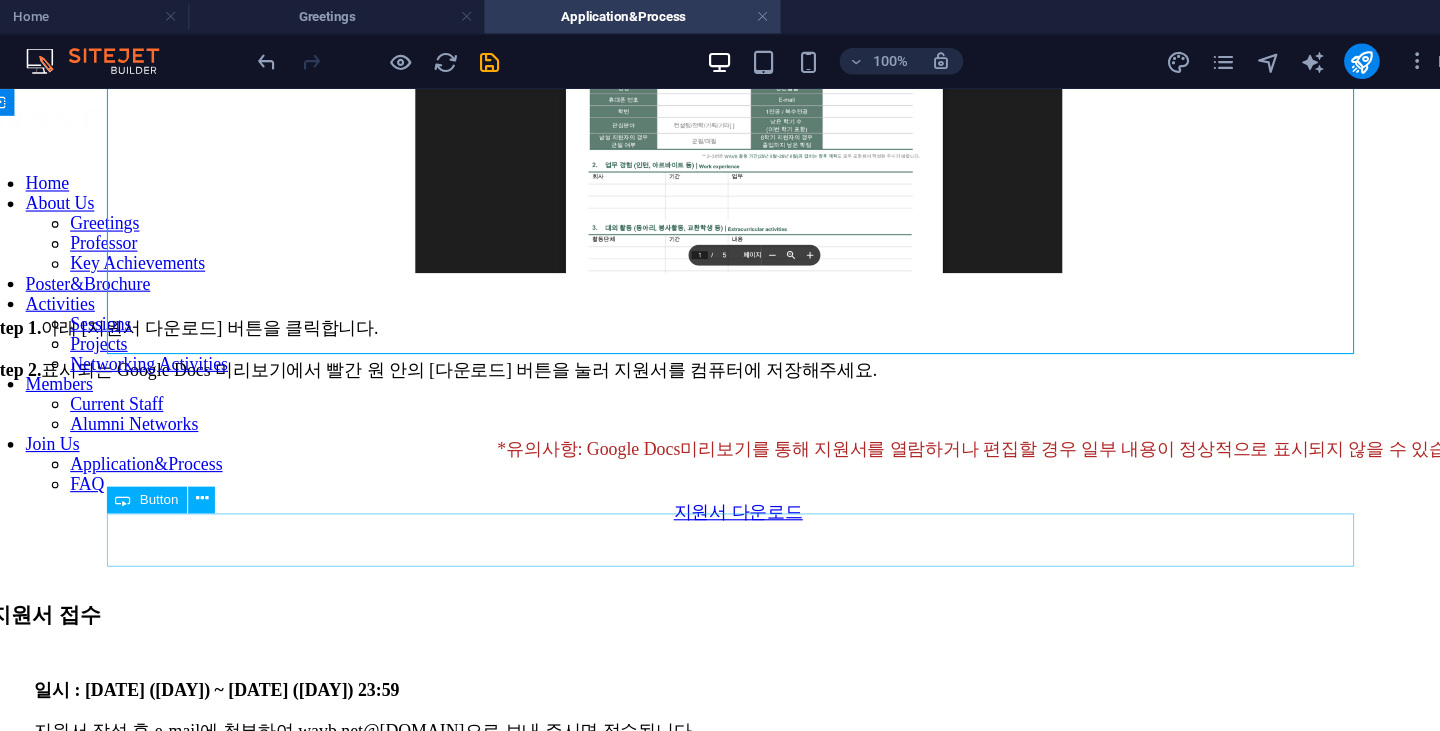 click on "지원서 다운로드" at bounding box center [662, 469] 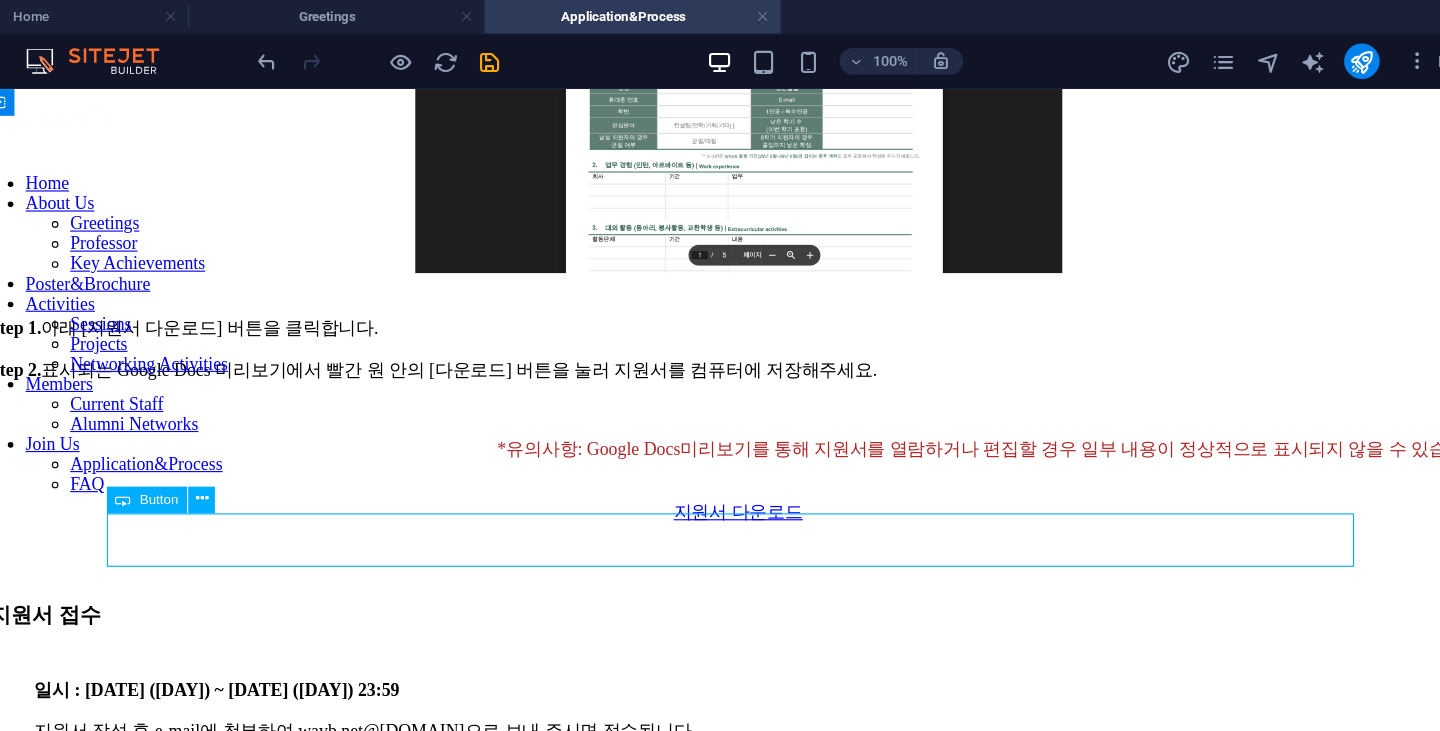 click on "지원서 다운로드" at bounding box center (662, 469) 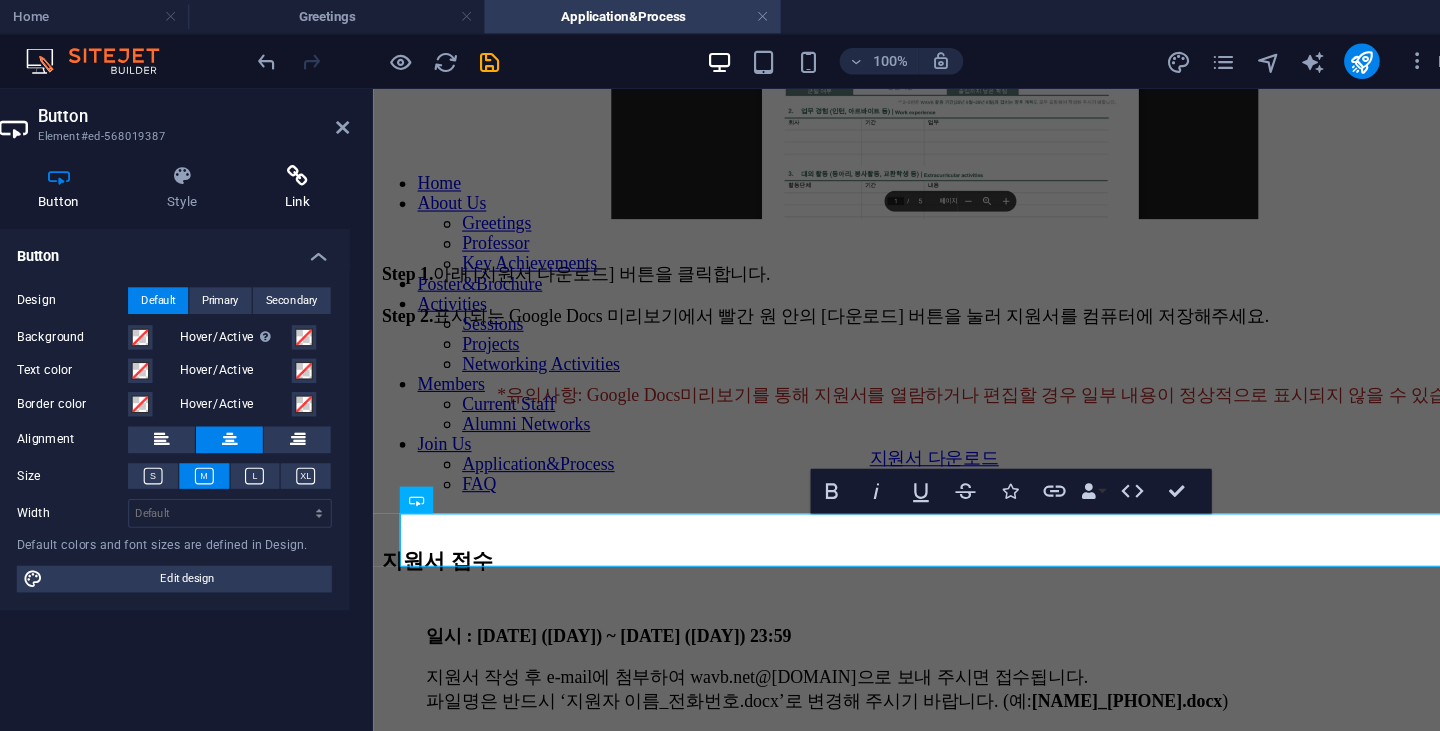 click on "Link" at bounding box center [364, 169] 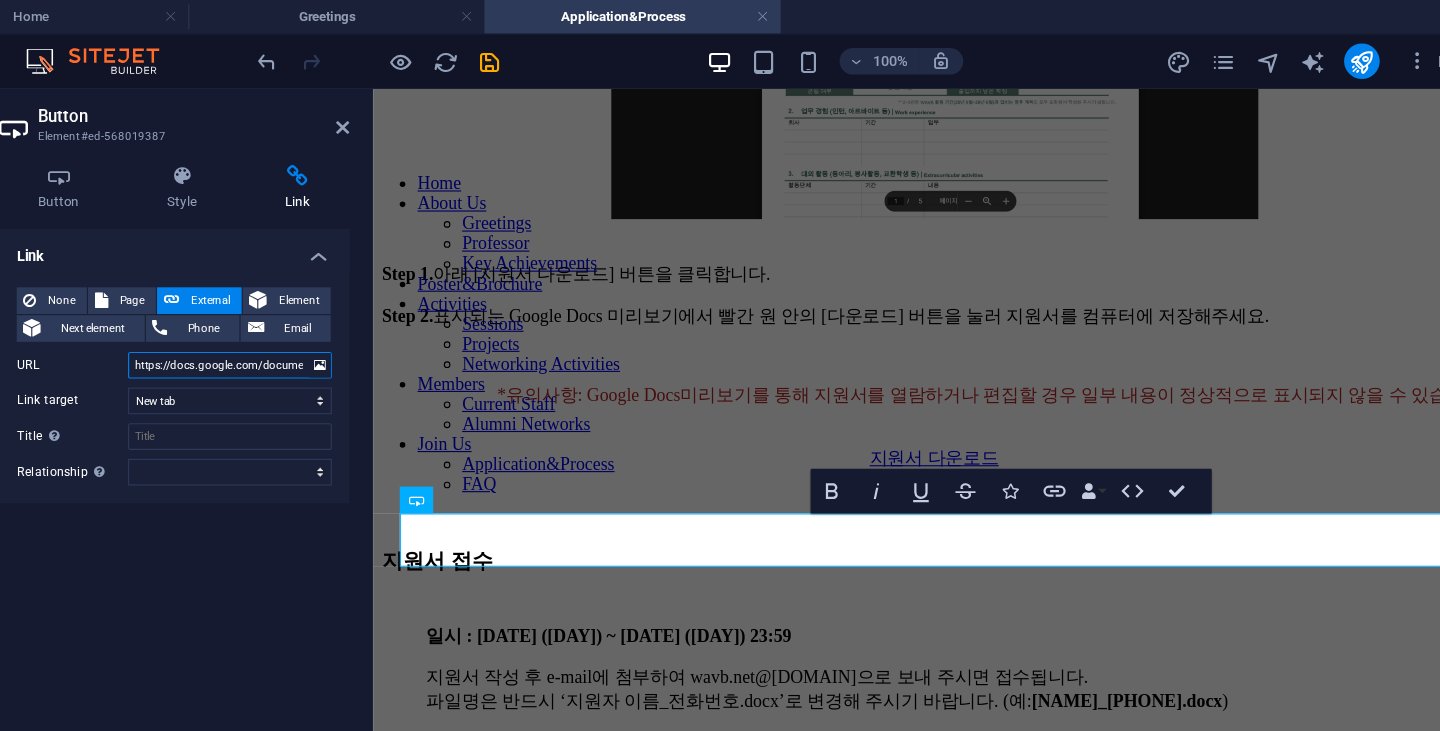 click on "https://docs.google.com/document/d/1RsK2xCgLgkM9llvGicoj4oIDmW3OCT8x/edit?usp=sharing&ouid=105920957207513374481&rtpof=true&sd=true" at bounding box center (303, 328) 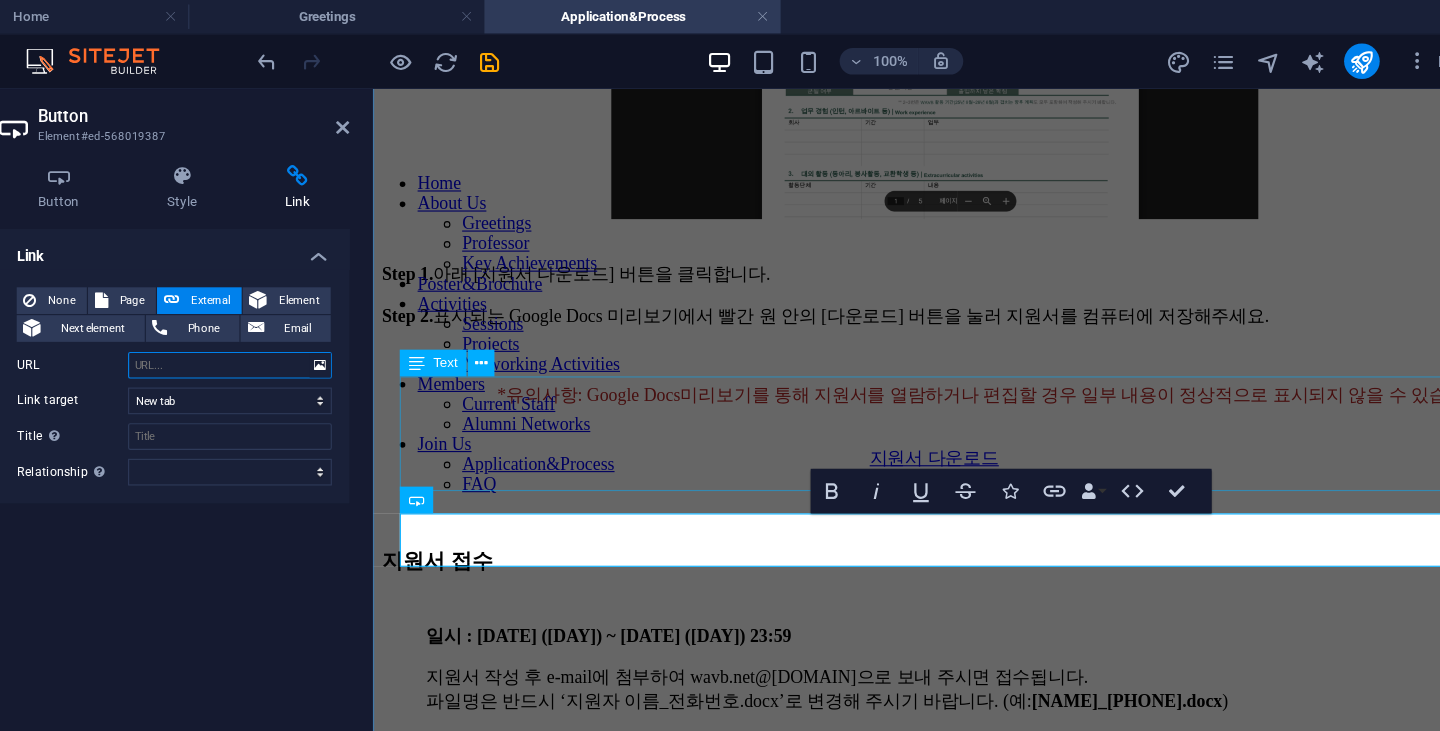 paste on "https://docs.google.com/document/d/1Wi3jQFWBuaN8A42b-eKvYJN7dF01ng_B/edit?usp=sharing&ouid=105920957207513374481&rtpof=true&sd=true" 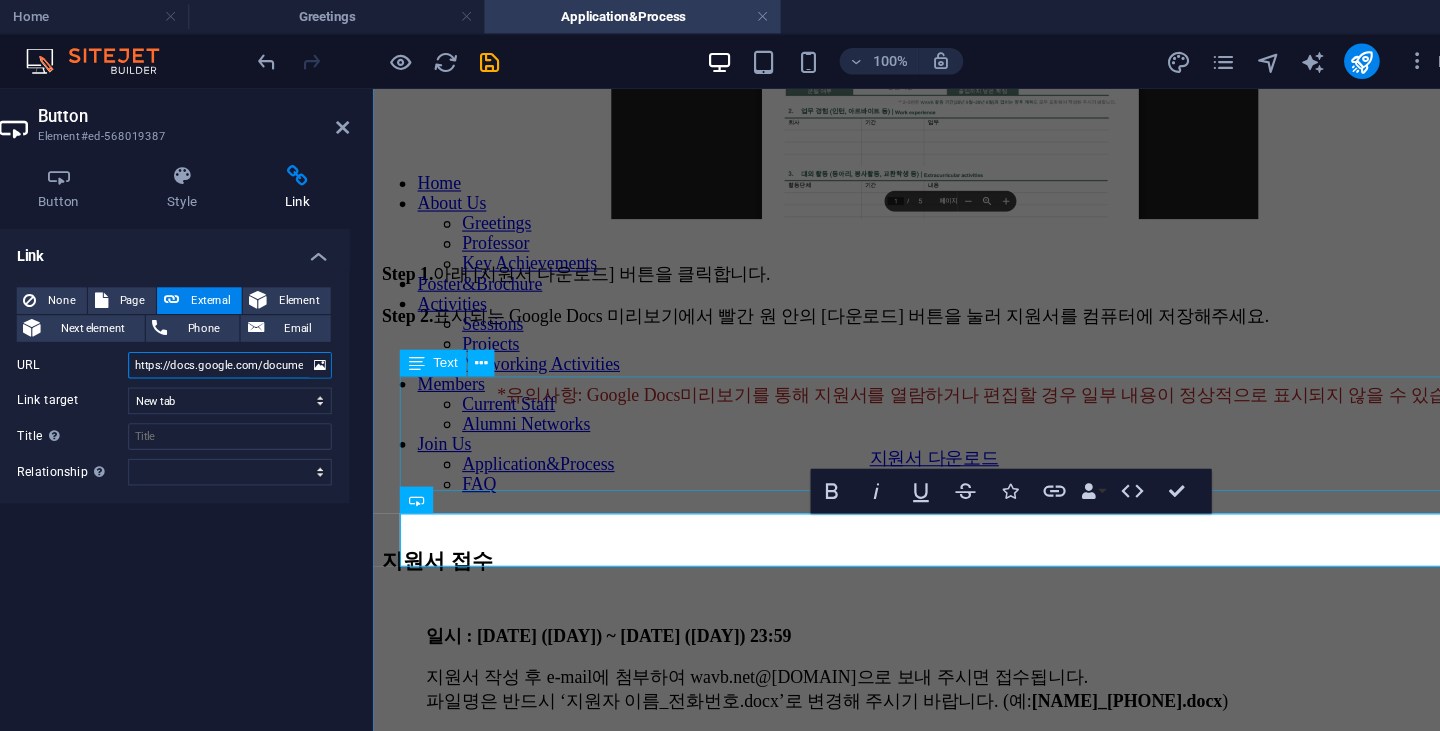 scroll, scrollTop: 0, scrollLeft: 528, axis: horizontal 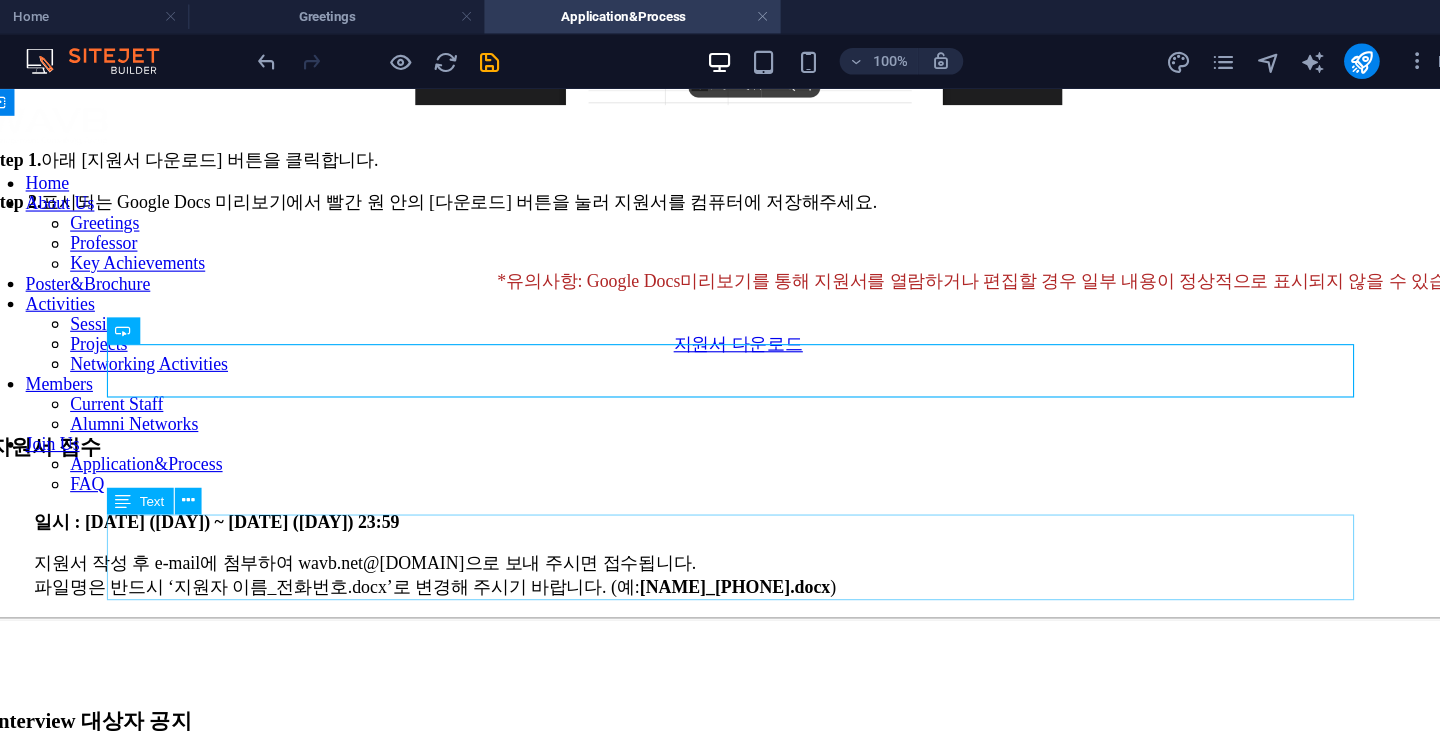 click on "일시 : [DATE] ([DAY]) ~ [DATE] ([DAY]) 23:59 지원서 작성 후 e-mail에 첨부하여 wavb.net@[DOMAIN]으로 보내 주시면 접수됩니다. 파일명은 반드시 ‘지원자 이름_전화번호.docx’로 변경해 주시기 바랍니다. (예: 홍길동_[PHONE].docx )" at bounding box center [662, 507] 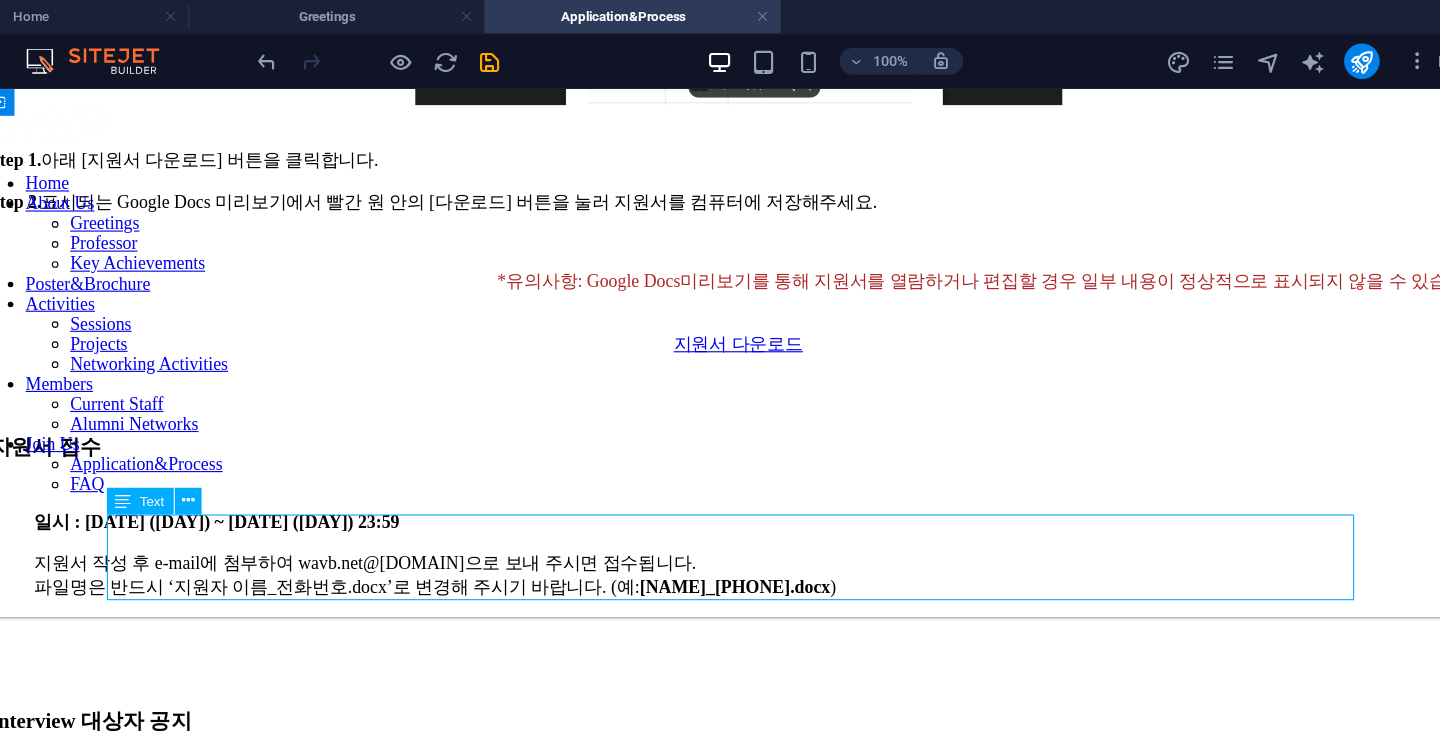 click on "일시 : [DATE] ([DAY]) ~ [DATE] ([DAY]) 23:59 지원서 작성 후 e-mail에 첨부하여 wavb.net@[DOMAIN]으로 보내 주시면 접수됩니다. 파일명은 반드시 ‘지원자 이름_전화번호.docx’로 변경해 주시기 바랍니다. (예: 홍길동_[PHONE].docx )" at bounding box center [662, 507] 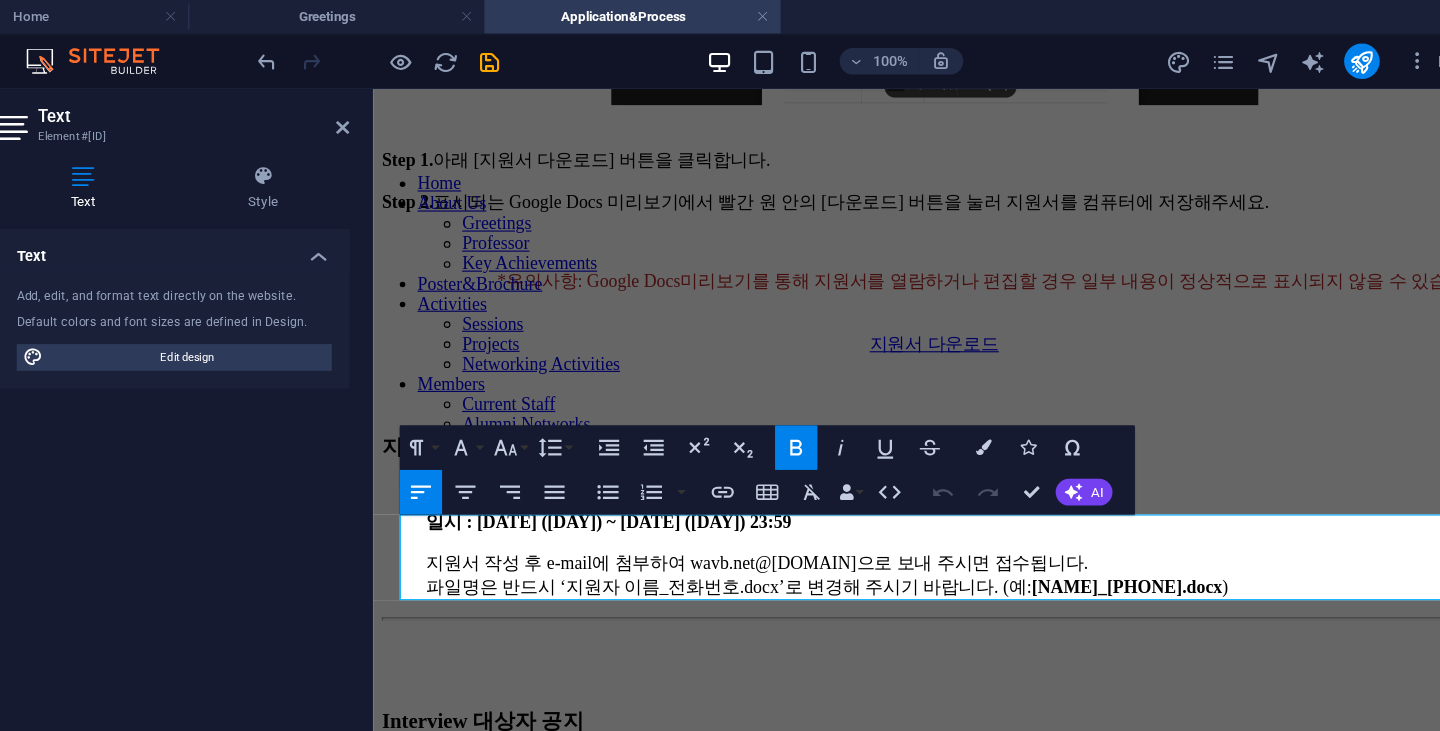 scroll, scrollTop: 1514, scrollLeft: 0, axis: vertical 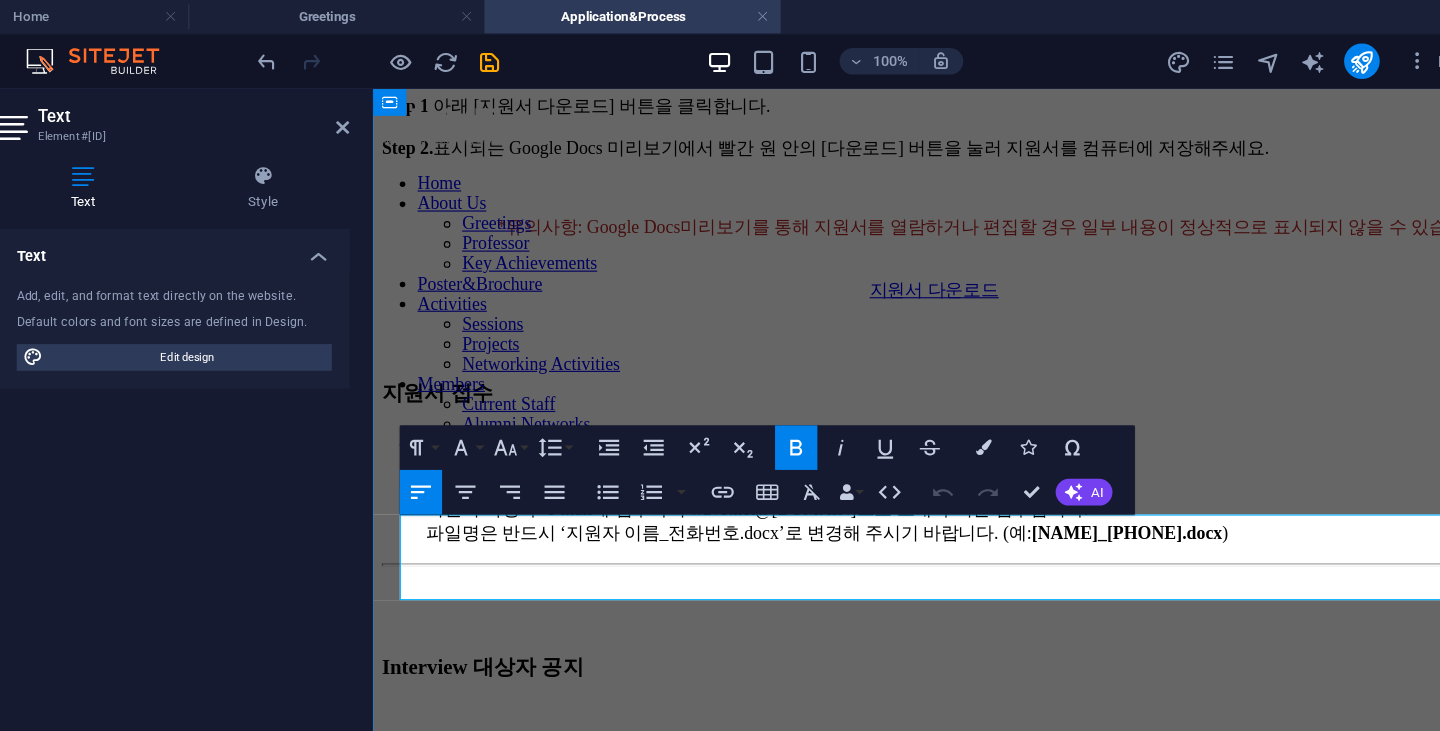 click on "일시 : [DATE] ([DAY]) ~ [DATE] ([DAY]) 23:59" at bounding box center (585, 429) 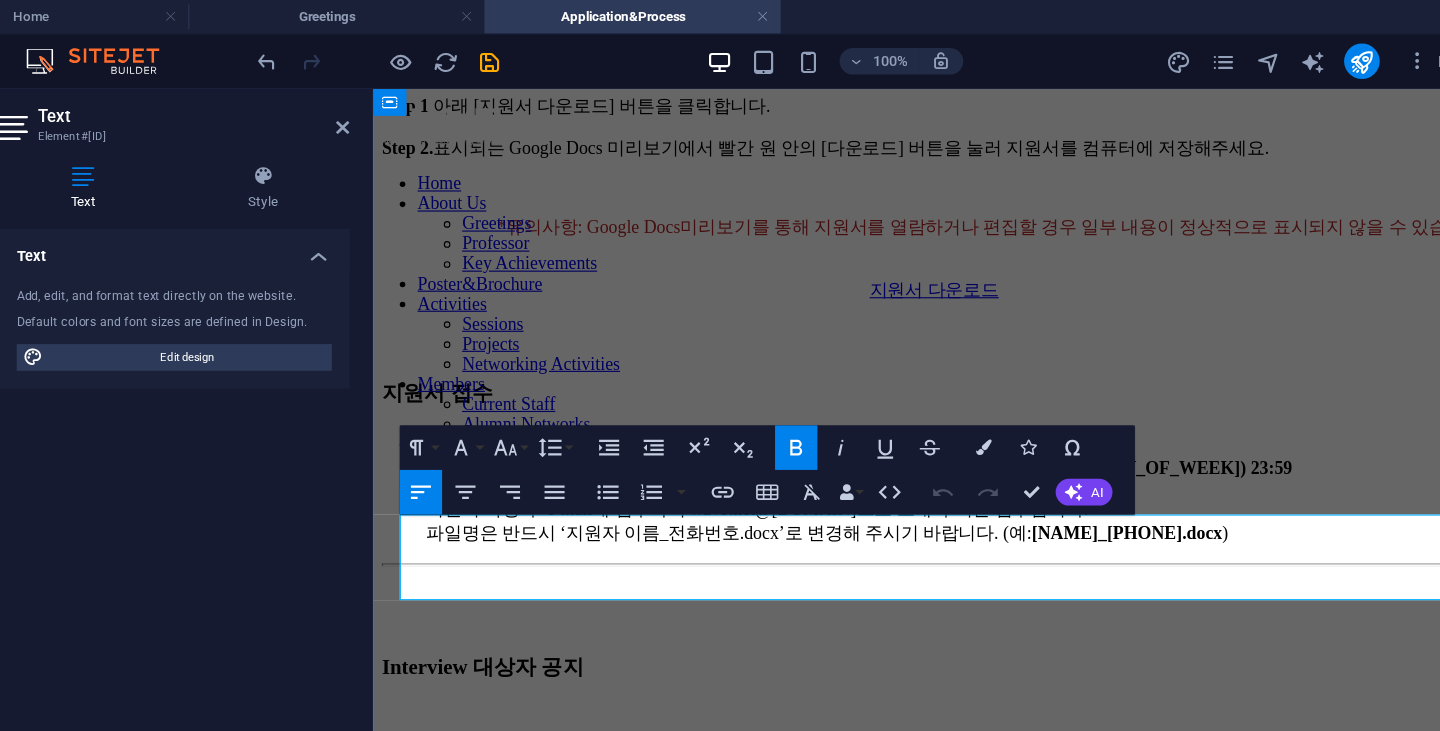 type 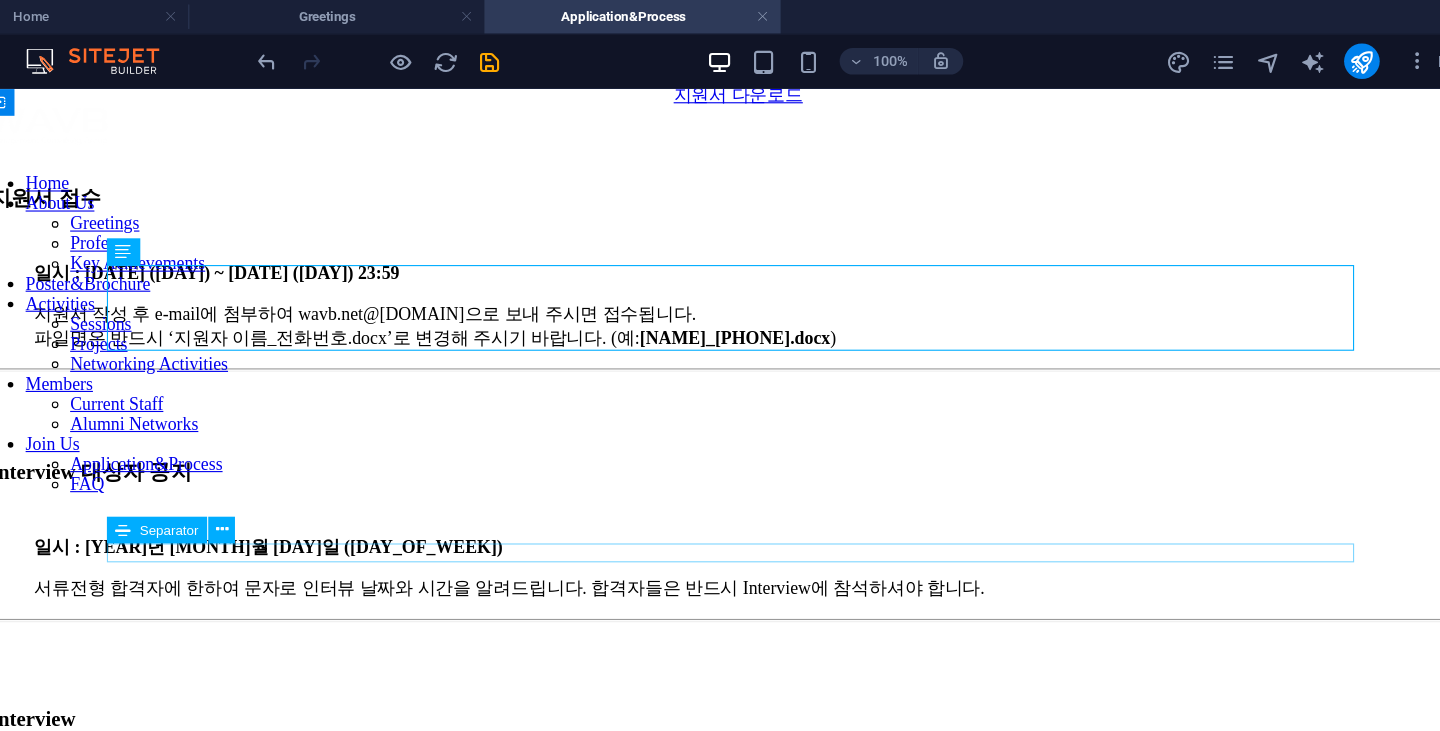 scroll, scrollTop: 1690, scrollLeft: 0, axis: vertical 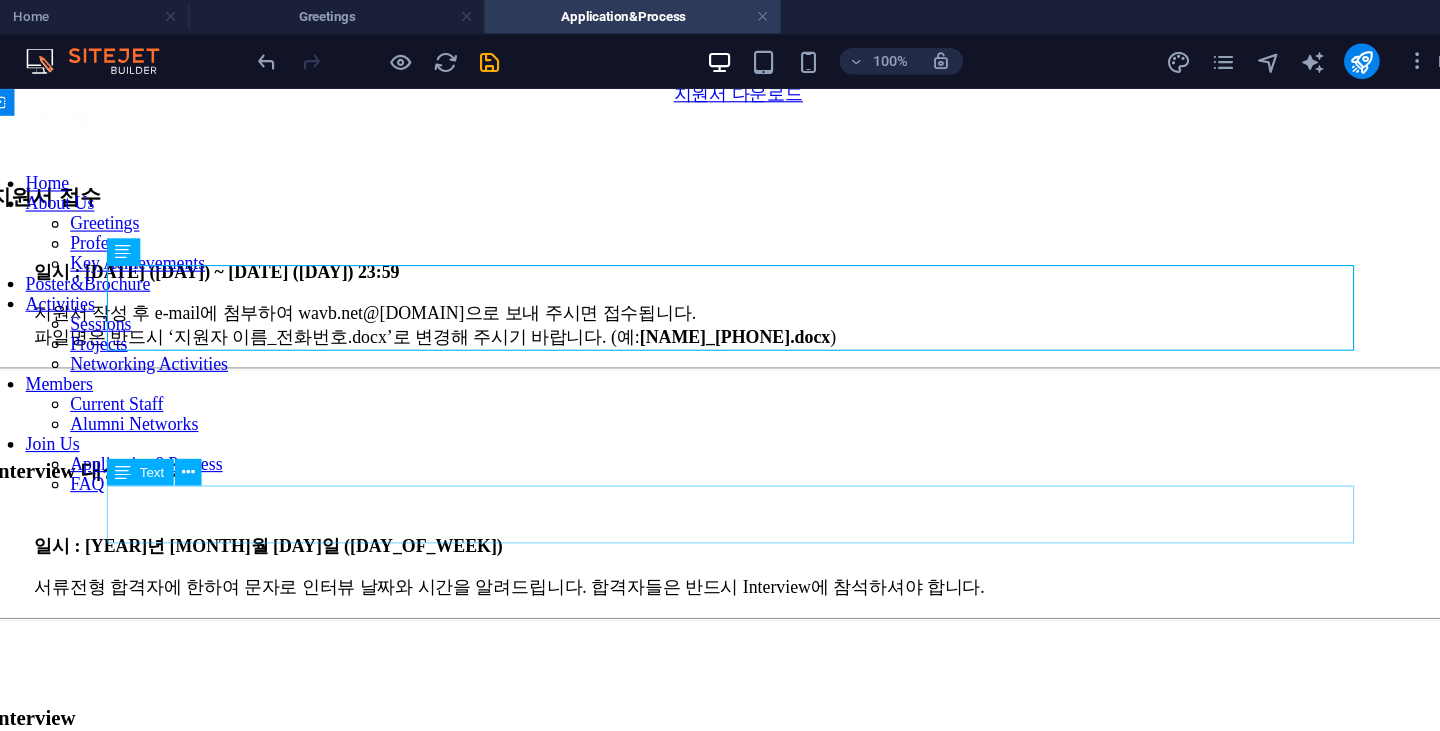 click on "일시 : [DATE] ([DAY]) 서류전형 합격자에 한하여 문자로 인터뷰 날짜와 시간을 알려드립니다. 합격자들은 반드시 Interview에 참석하셔야 합니다." at bounding box center (662, 519) 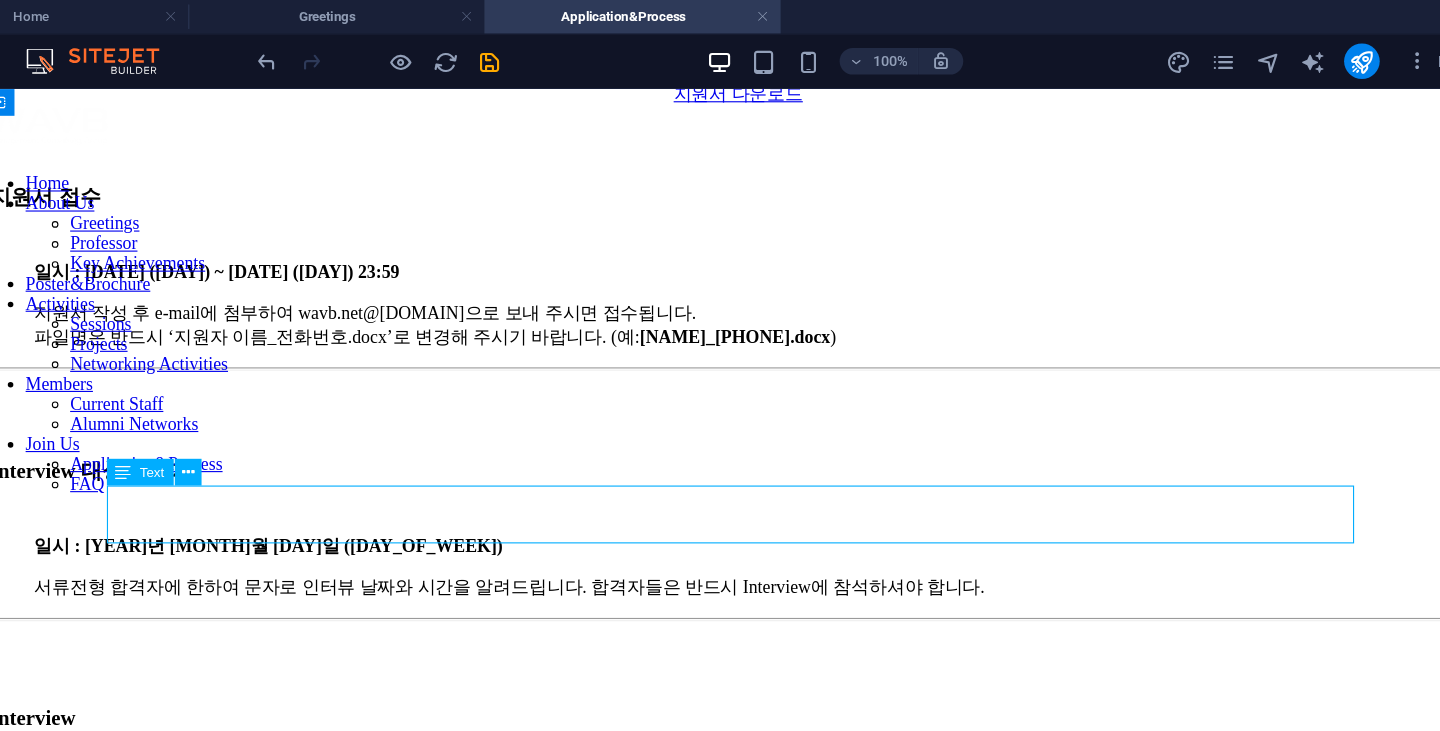 click on "일시 : [DATE] ([DAY]) 서류전형 합격자에 한하여 문자로 인터뷰 날짜와 시간을 알려드립니다. 합격자들은 반드시 Interview에 참석하셔야 합니다." at bounding box center [662, 519] 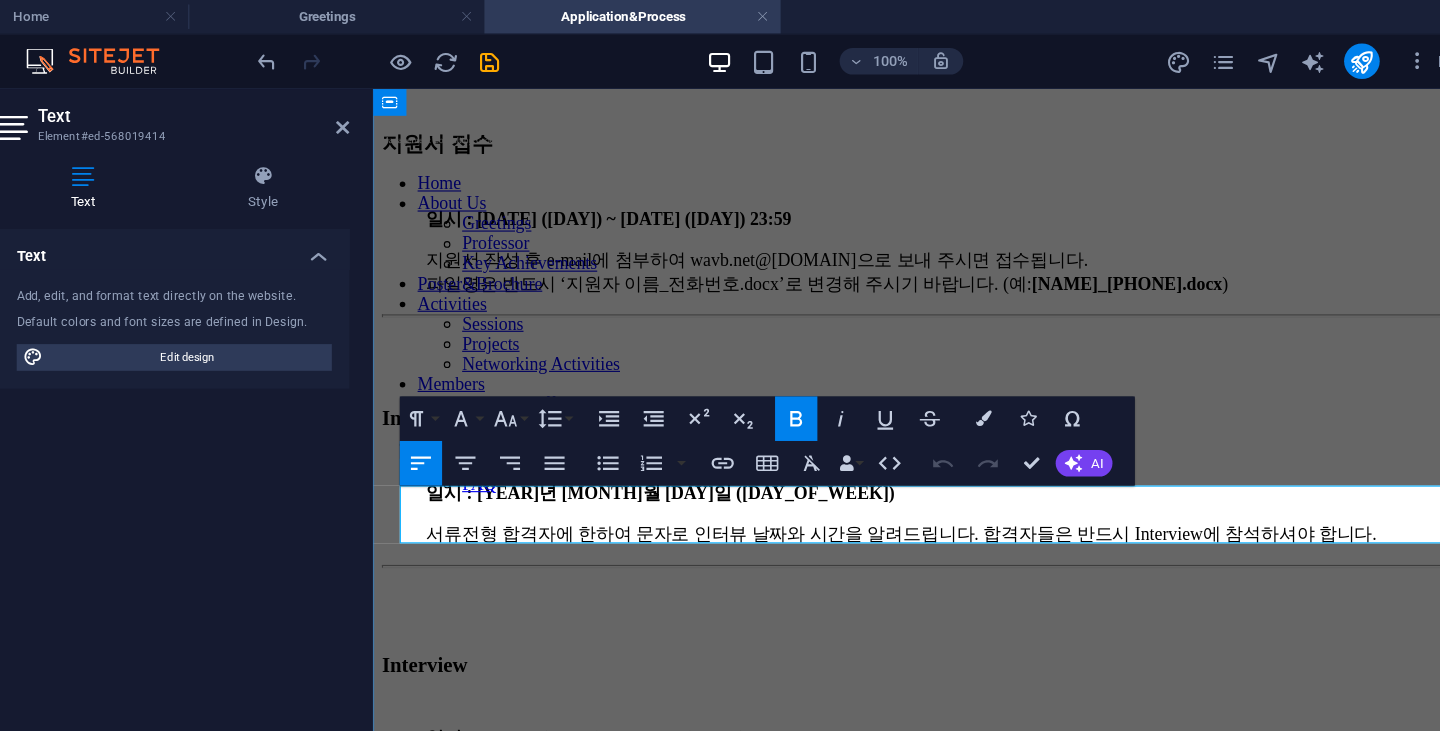 click on "일시 : [YEAR]년 [MONTH]월 [DAY]일 ([DAY_OF_WEEK])" at bounding box center (631, 451) 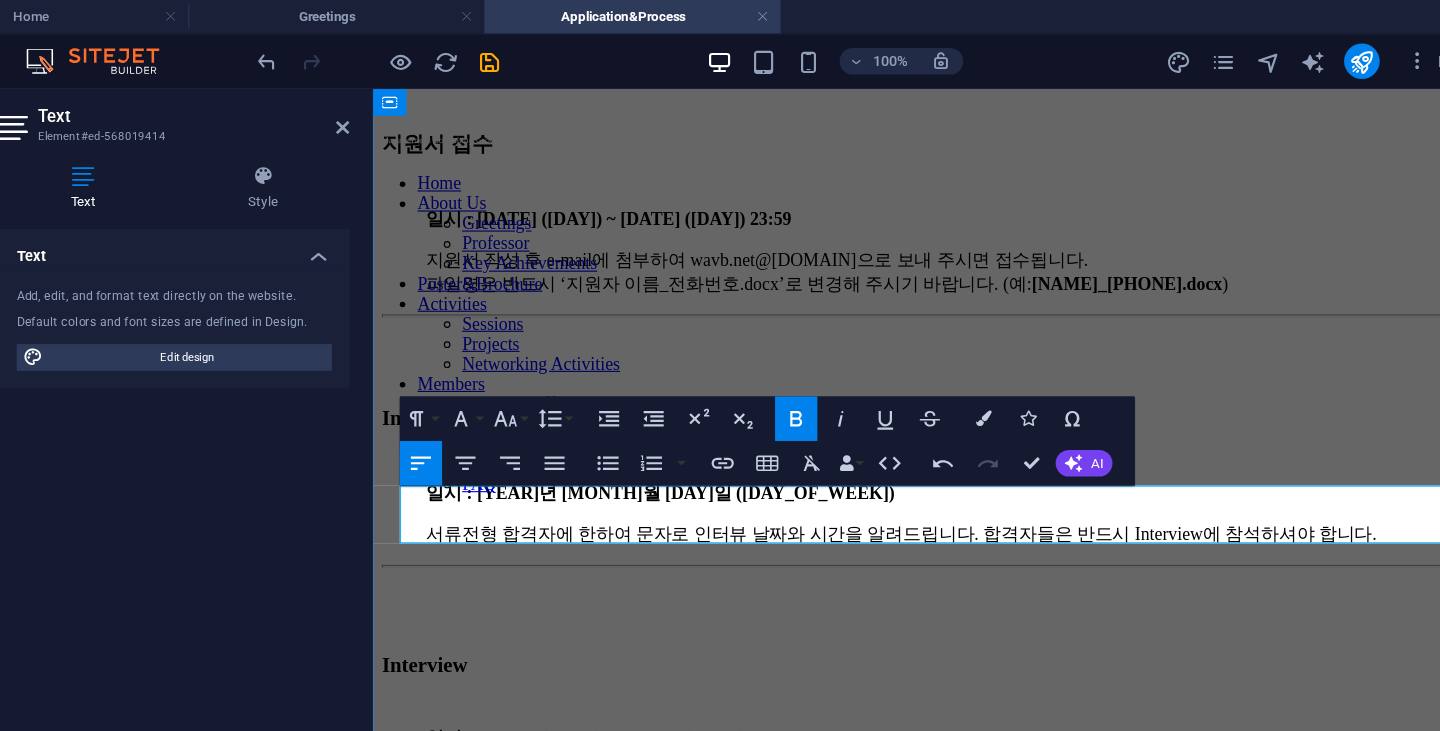 type 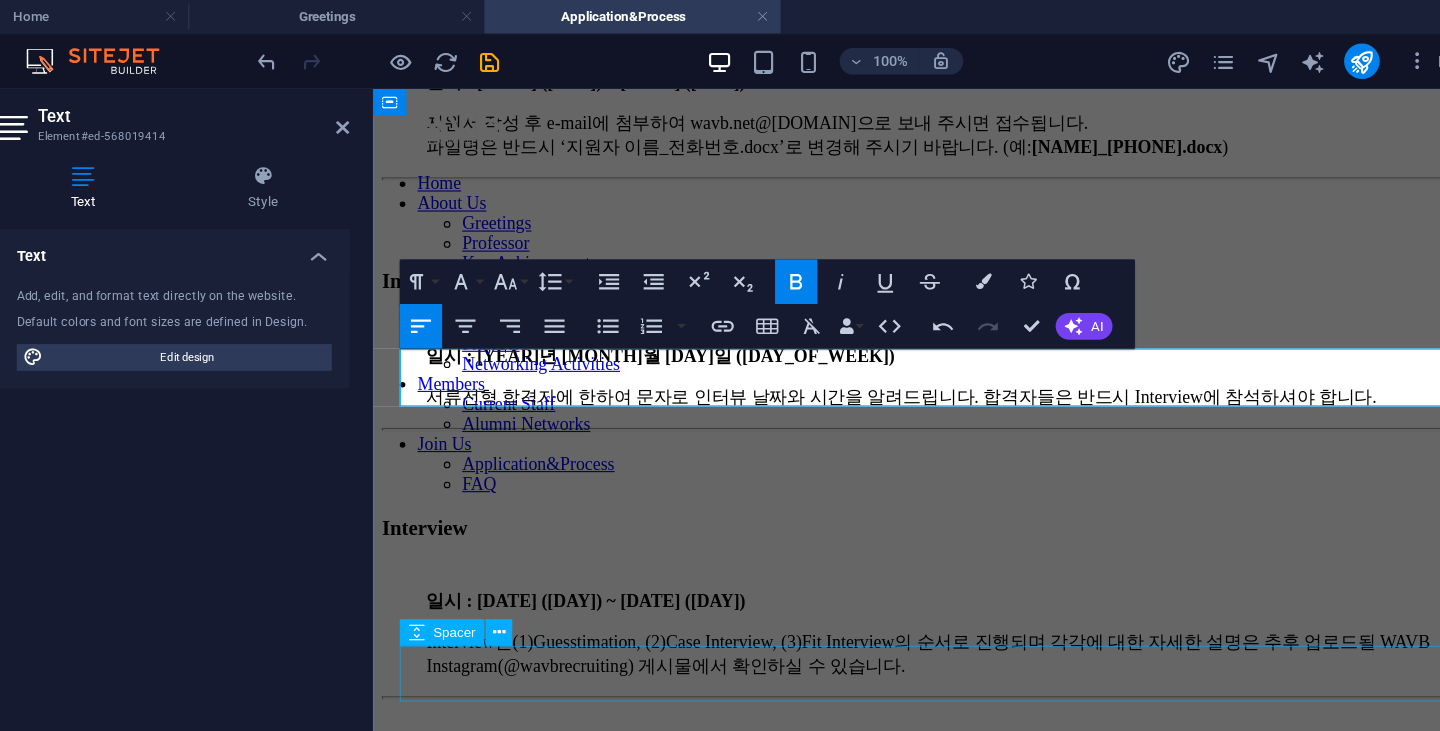 scroll, scrollTop: 1879, scrollLeft: 0, axis: vertical 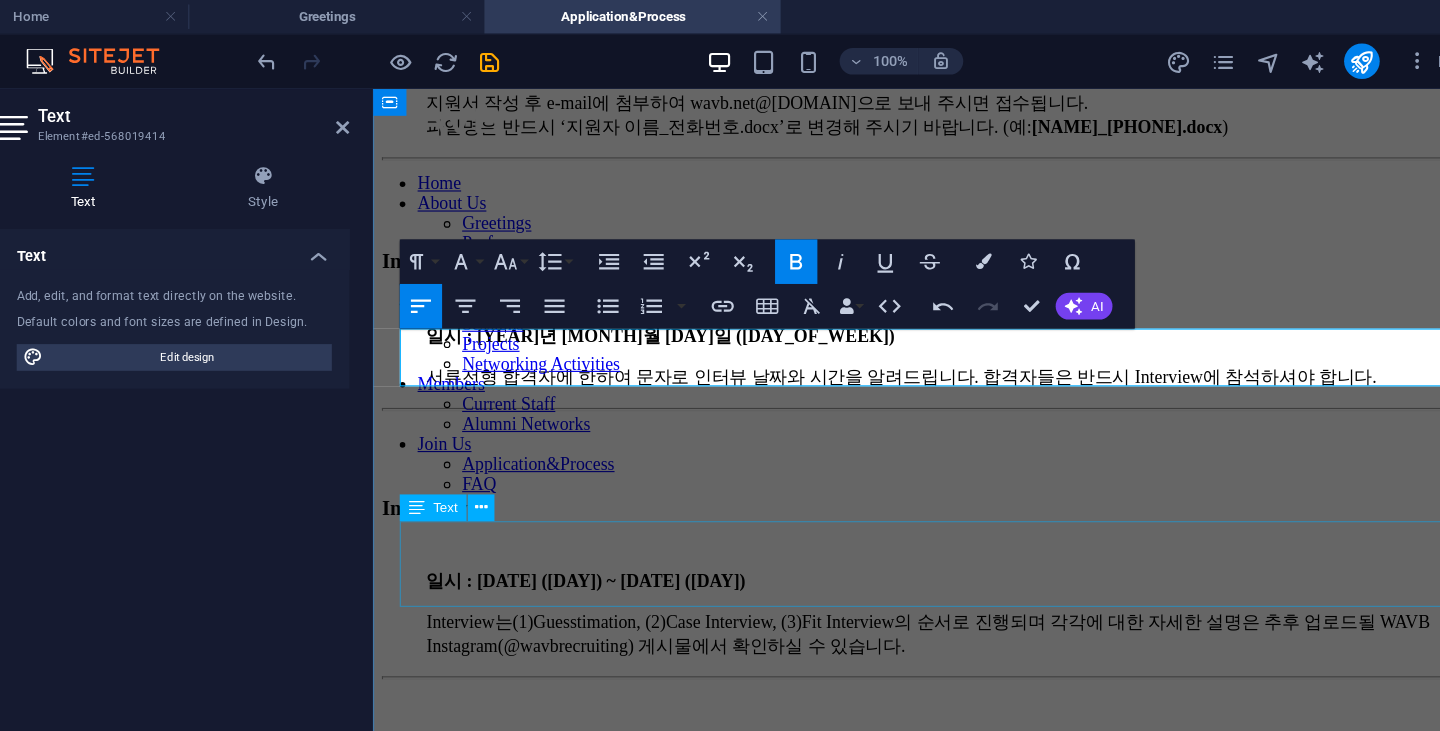 click on "일시 : [DATE] ([DAY]) ~ [DATE] ([DAY]) Interview는 (1)Guesstimation, (2)Case Interview, (3)Fit Interview 의 순서로 진행되며 각각에 대한 자세한 설명은 추후 업로드될 WAVB Instagram(@wavbrecruiting) 게시물에서 확인하실 수 있습니다." at bounding box center [877, 560] 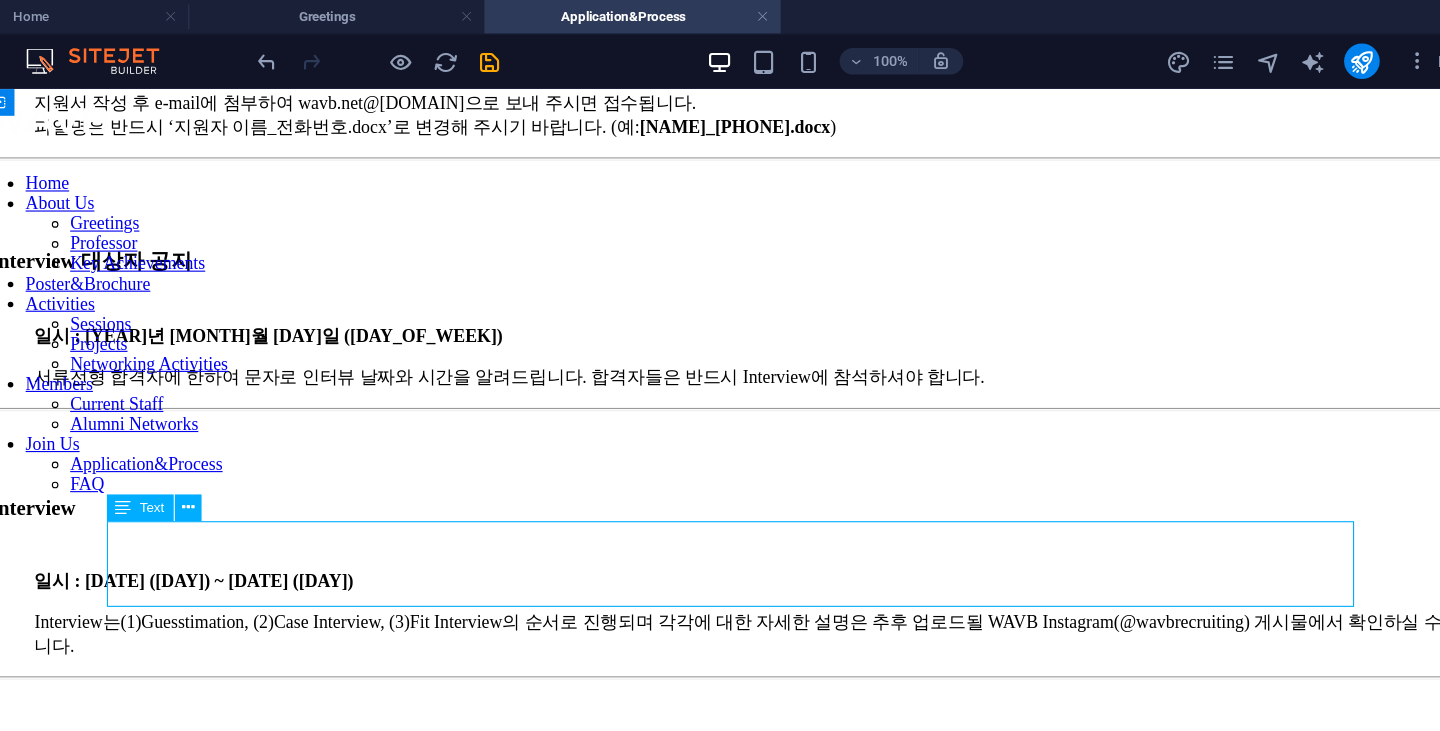 scroll, scrollTop: 1831, scrollLeft: 0, axis: vertical 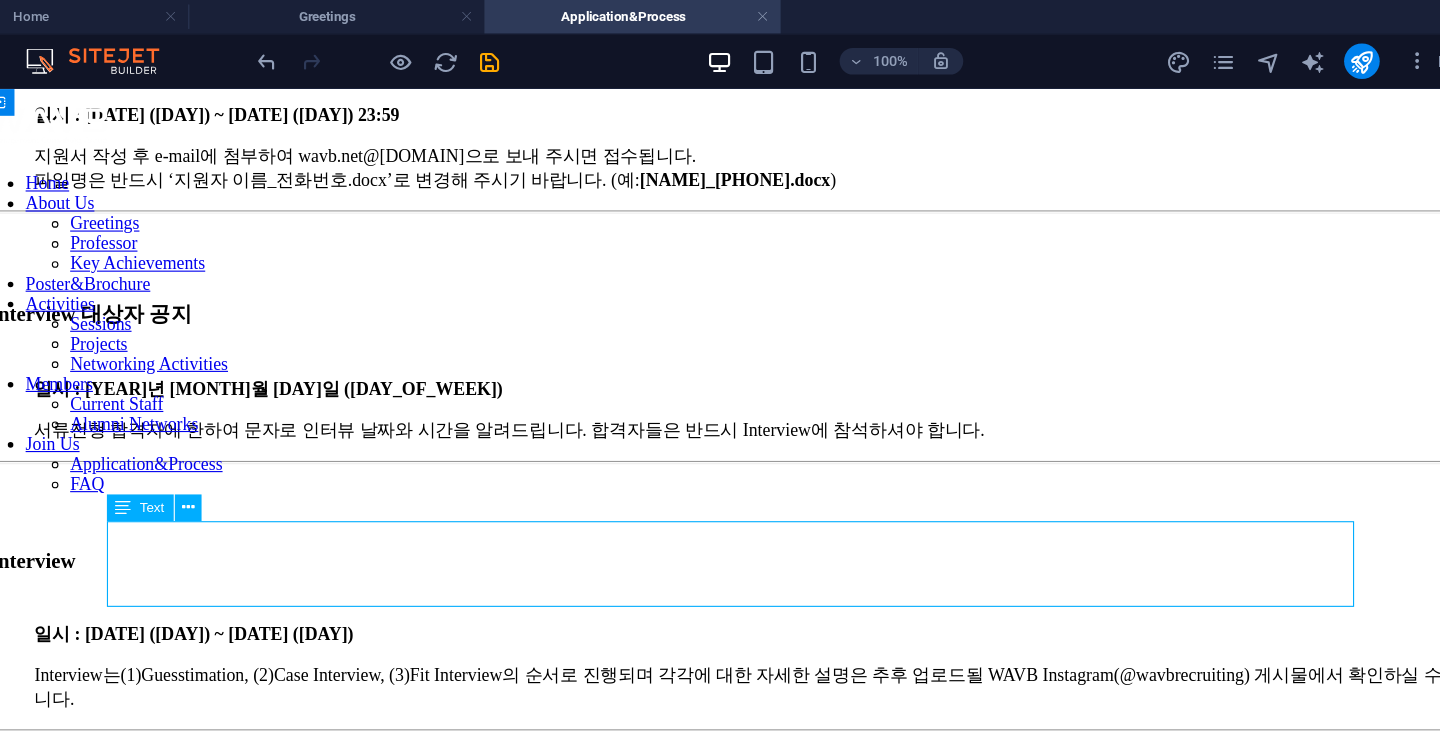 click on "일시 : [DATE] ([DAY]) ~ [DATE] ([DAY]) Interview는 (1)Guesstimation, (2)Case Interview, (3)Fit Interview 의 순서로 진행되며 각각에 대한 자세한 설명은 추후 업로드될 WAVB Instagram(@wavbrecruiting) 게시물에서 확인하실 수 있습니다." at bounding box center [662, 608] 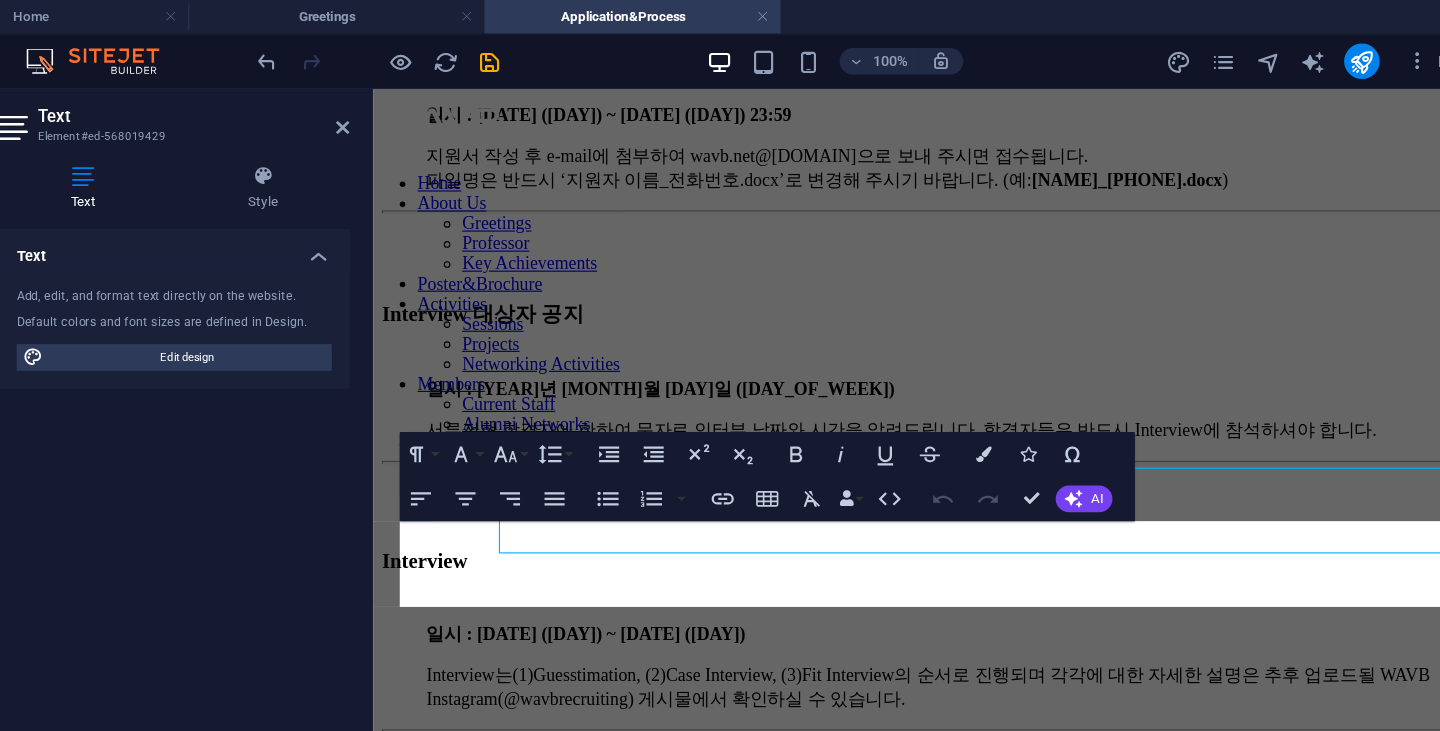 scroll, scrollTop: 1879, scrollLeft: 0, axis: vertical 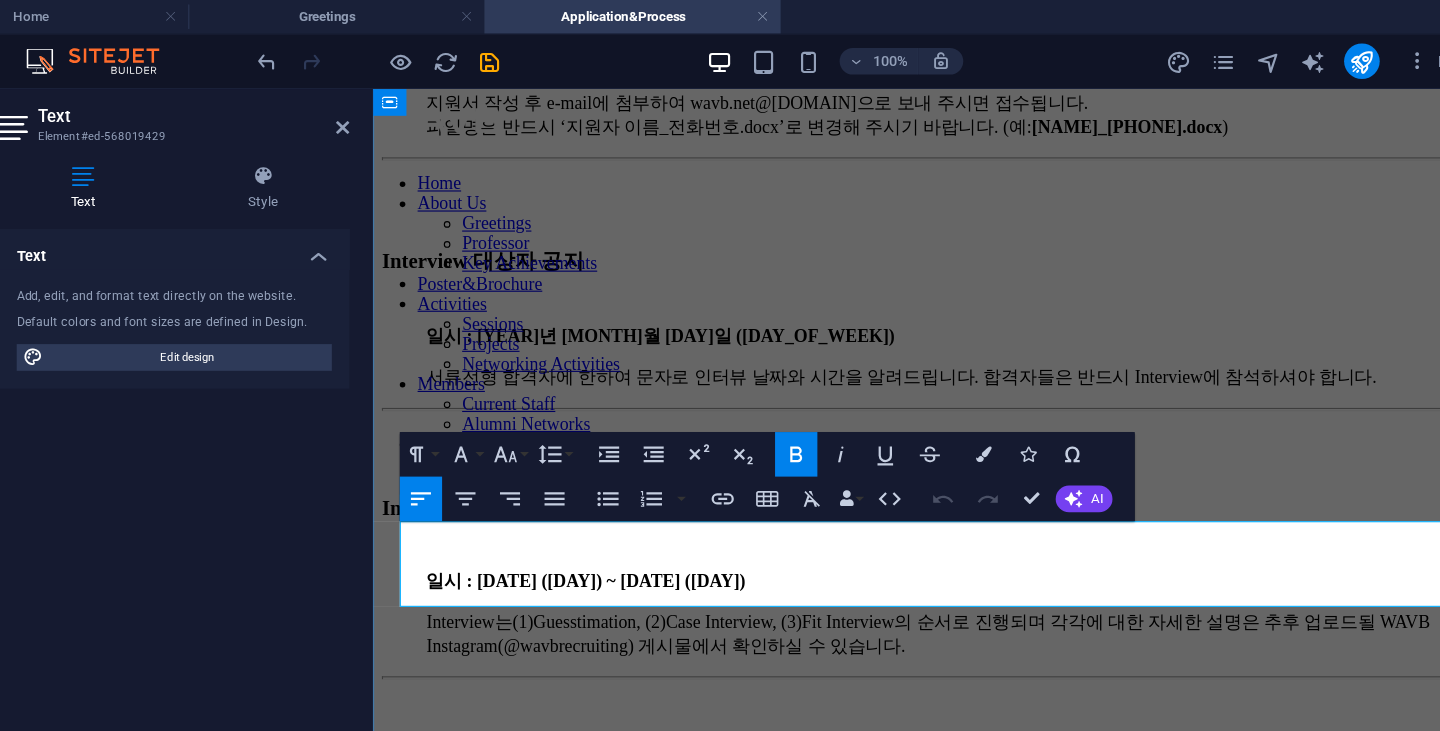 click on "일시 : [DATE] ([DAY]) ~ [DATE] ([DAY])" at bounding box center [564, 530] 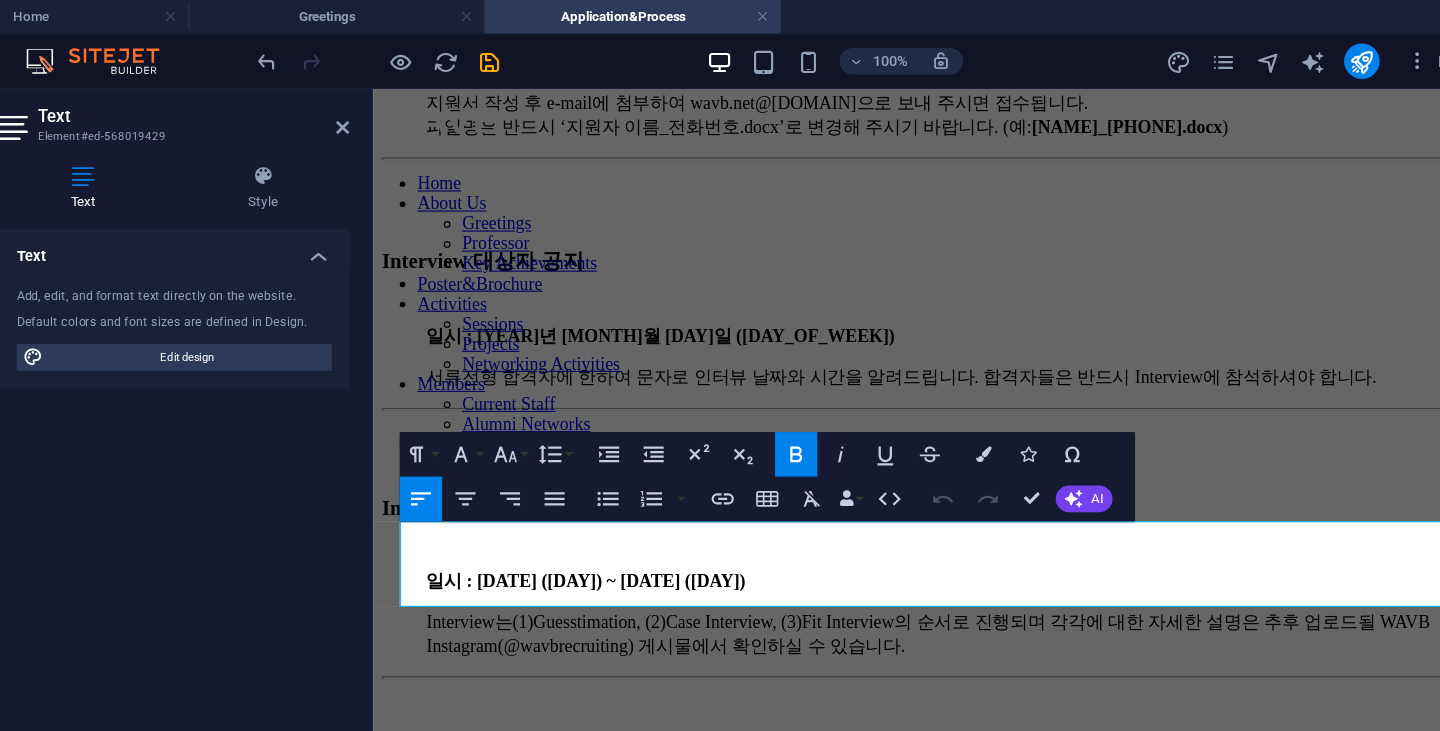 type 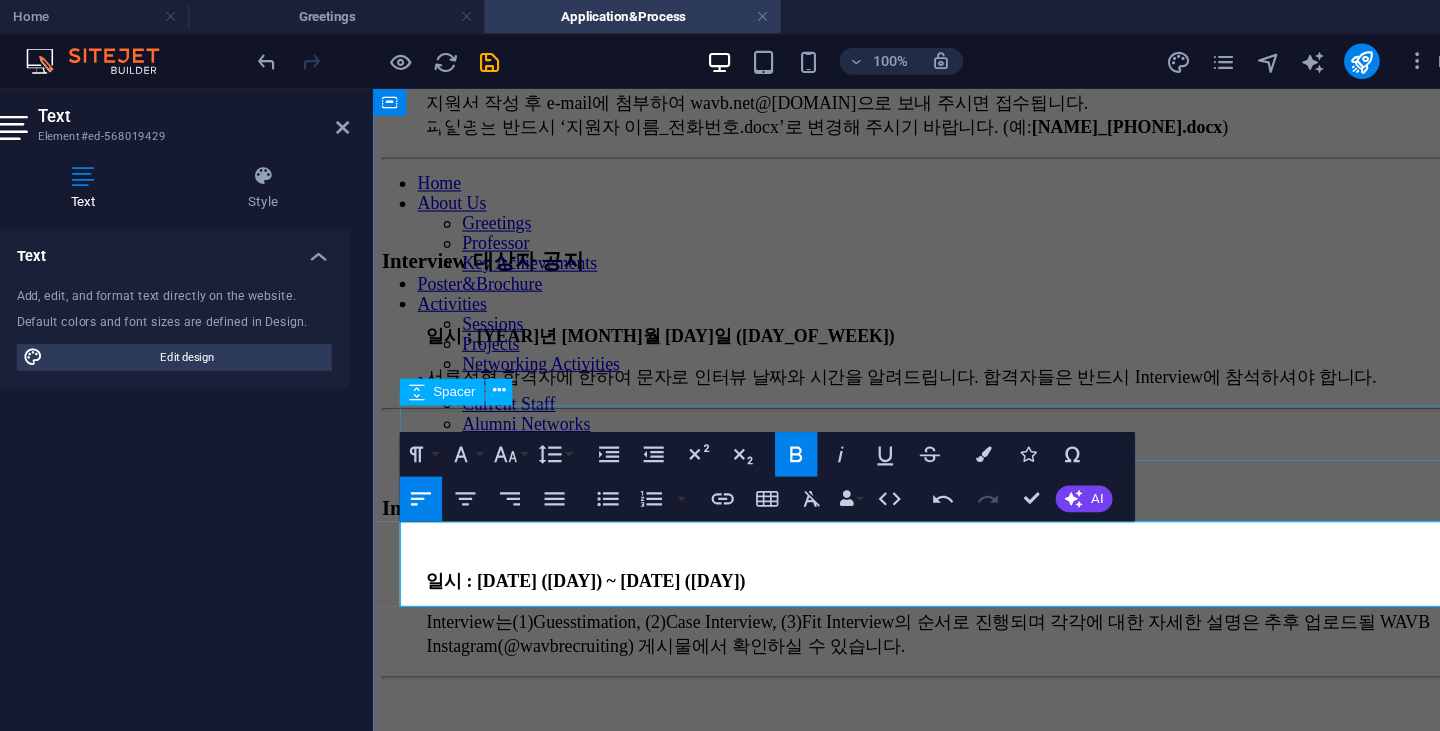 click at bounding box center (877, 411) 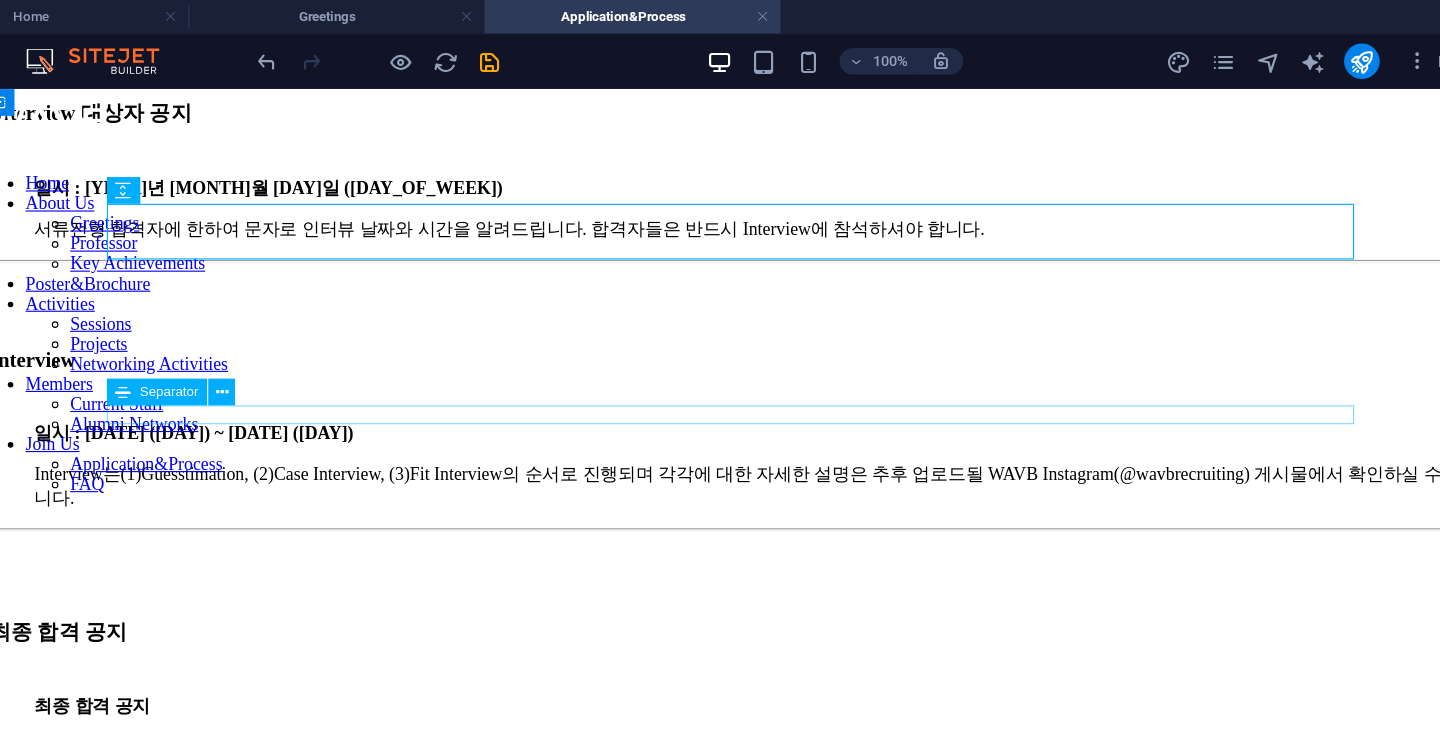 scroll, scrollTop: 2038, scrollLeft: 0, axis: vertical 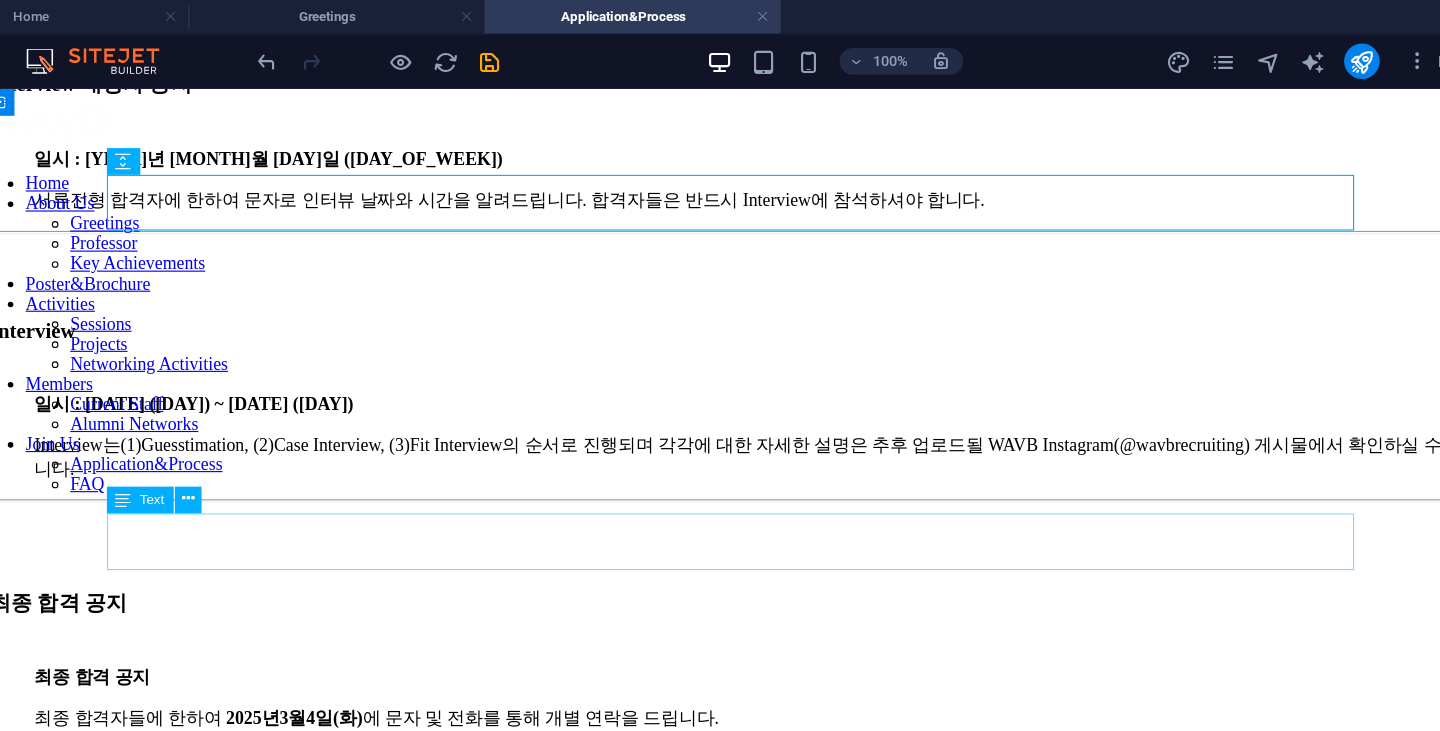 click on "최종 합격 공지 최종 합격자들에 한하여 2025 년 [MONTH] 월 [DAY] 일 ( [DAY_OF_WEEK] )에 문자 및 전화를 통해 개별 연락을 드립니다." at bounding box center (662, 636) 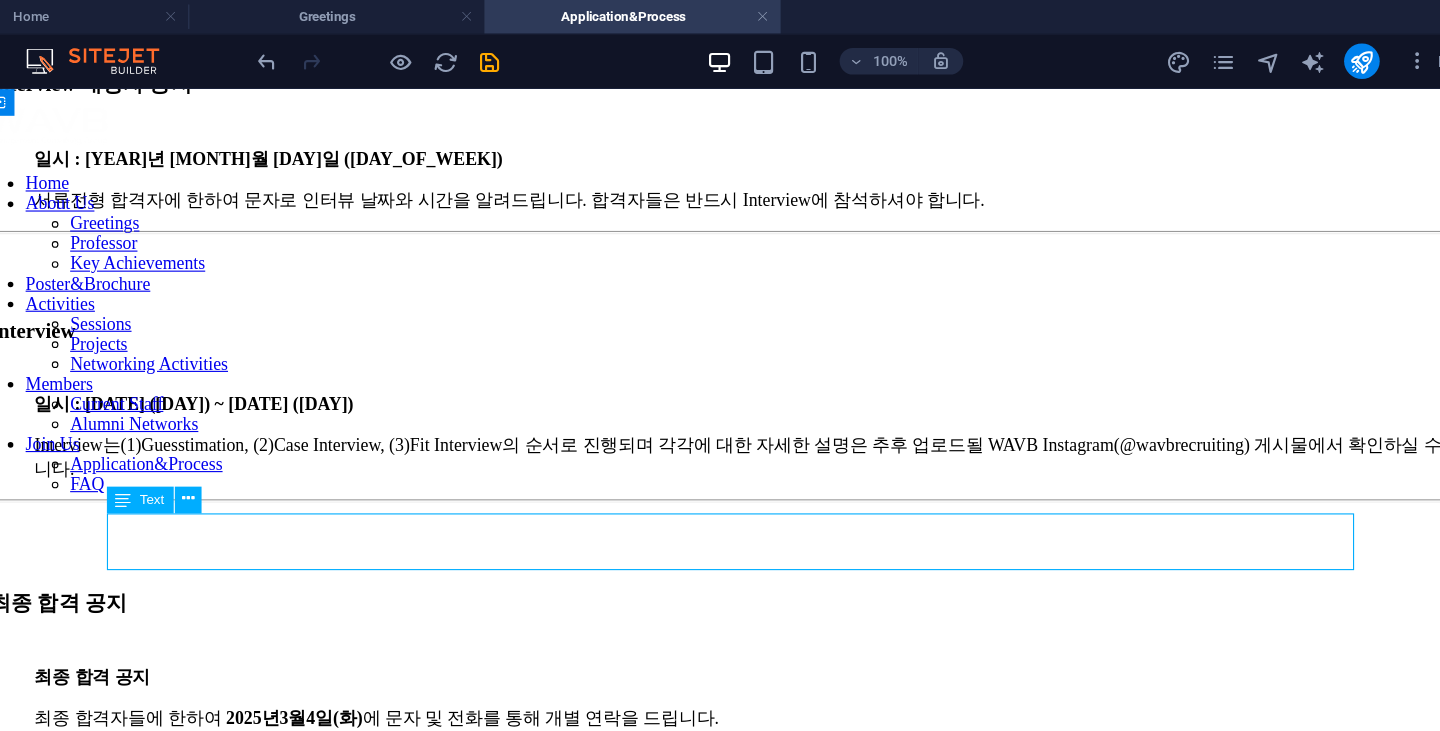 click on "최종 합격 공지 최종 합격자들에 한하여 2025 년 [MONTH] 월 [DAY] 일 ( [DAY_OF_WEEK] )에 문자 및 전화를 통해 개별 연락을 드립니다." at bounding box center (662, 636) 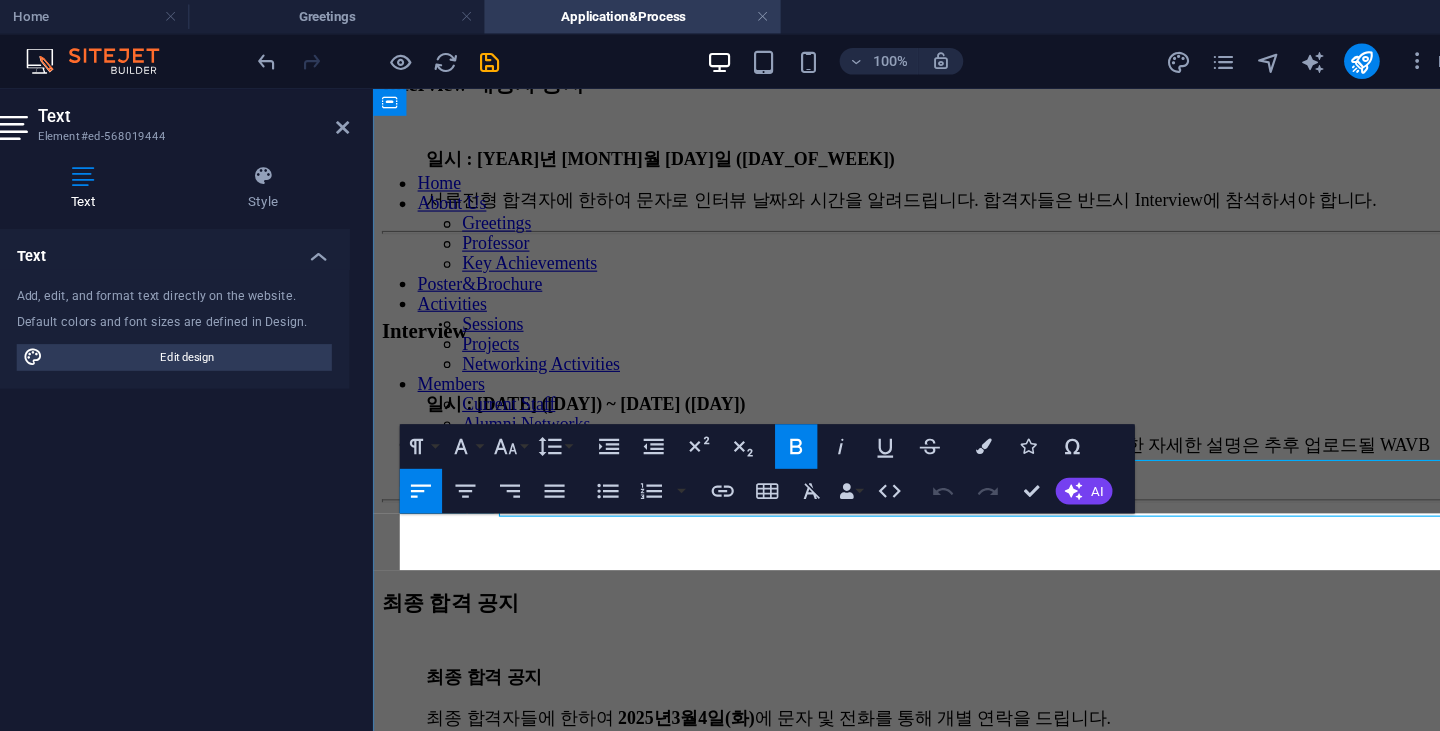 scroll, scrollTop: 2086, scrollLeft: 0, axis: vertical 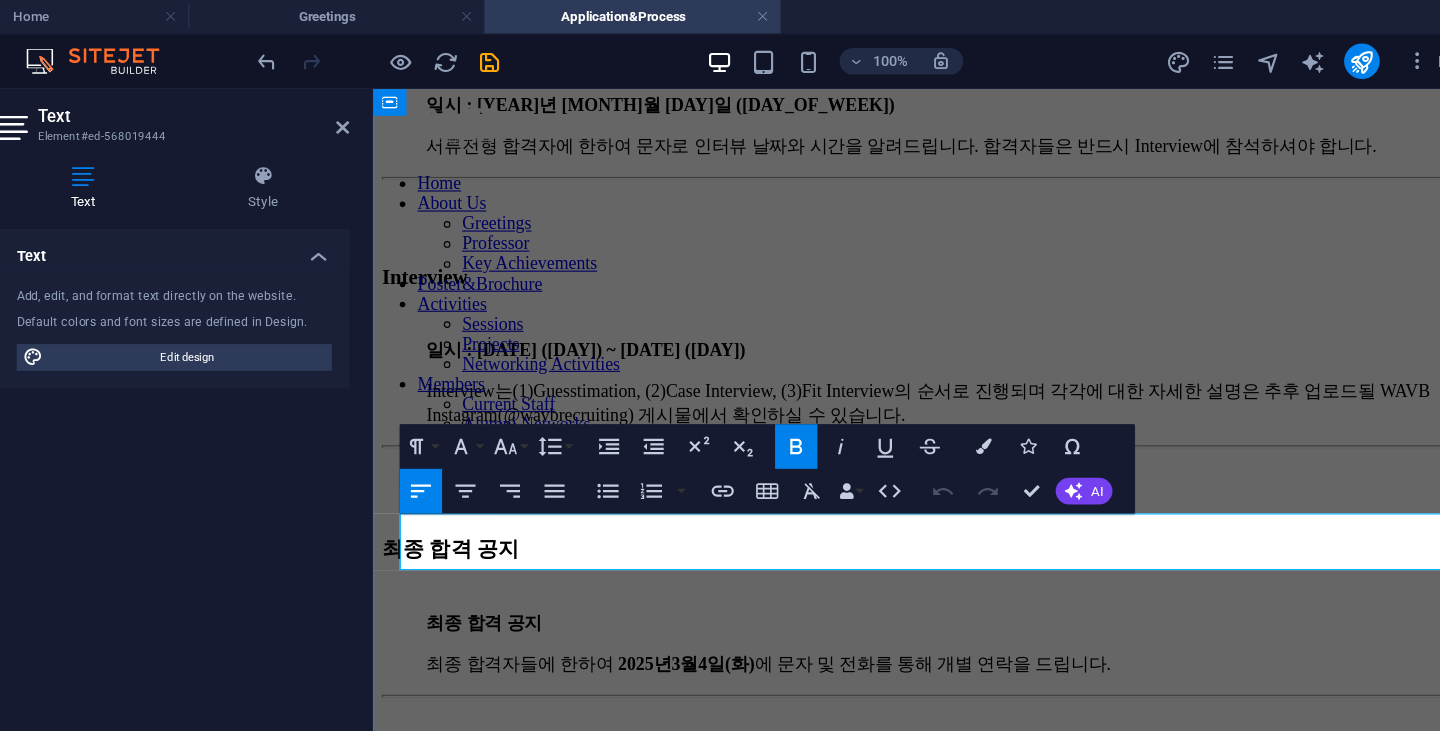 click on "3" at bounding box center (645, 605) 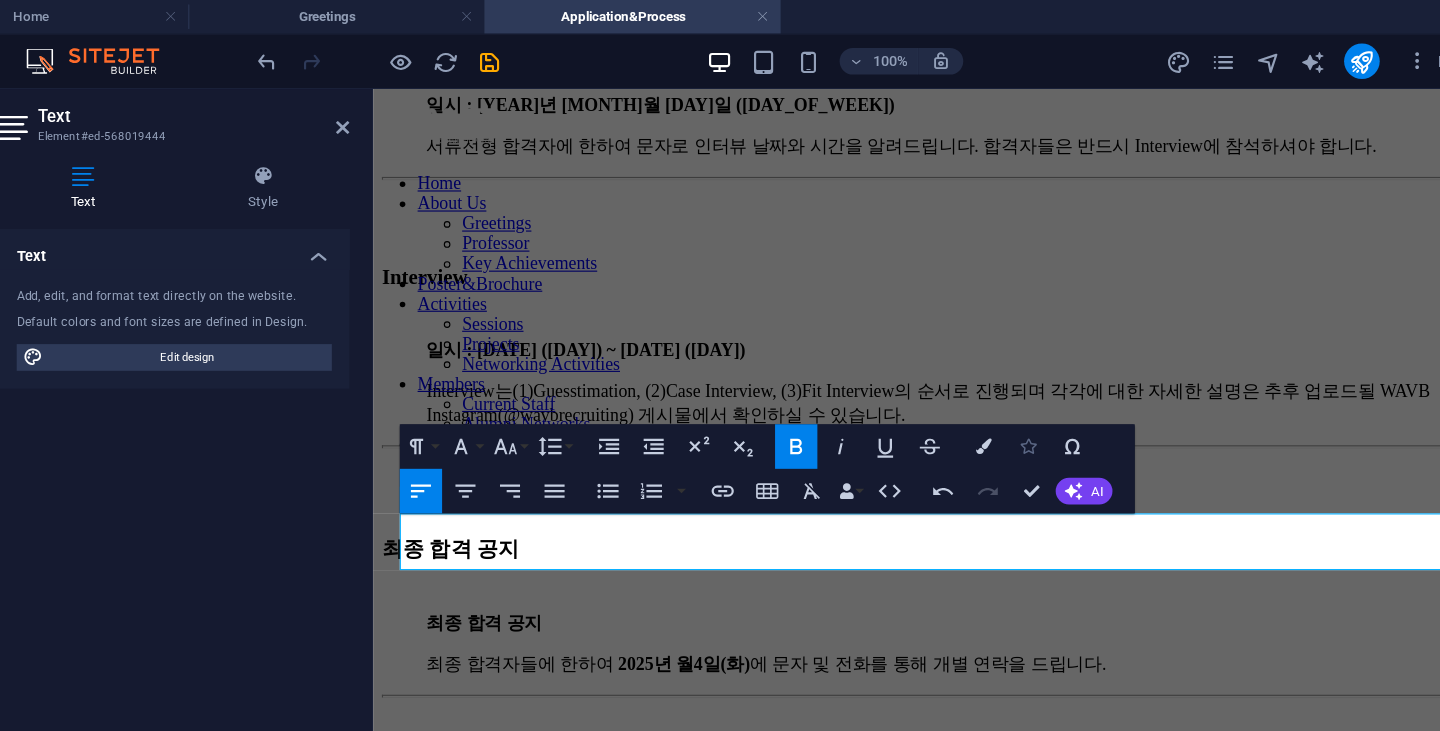 type 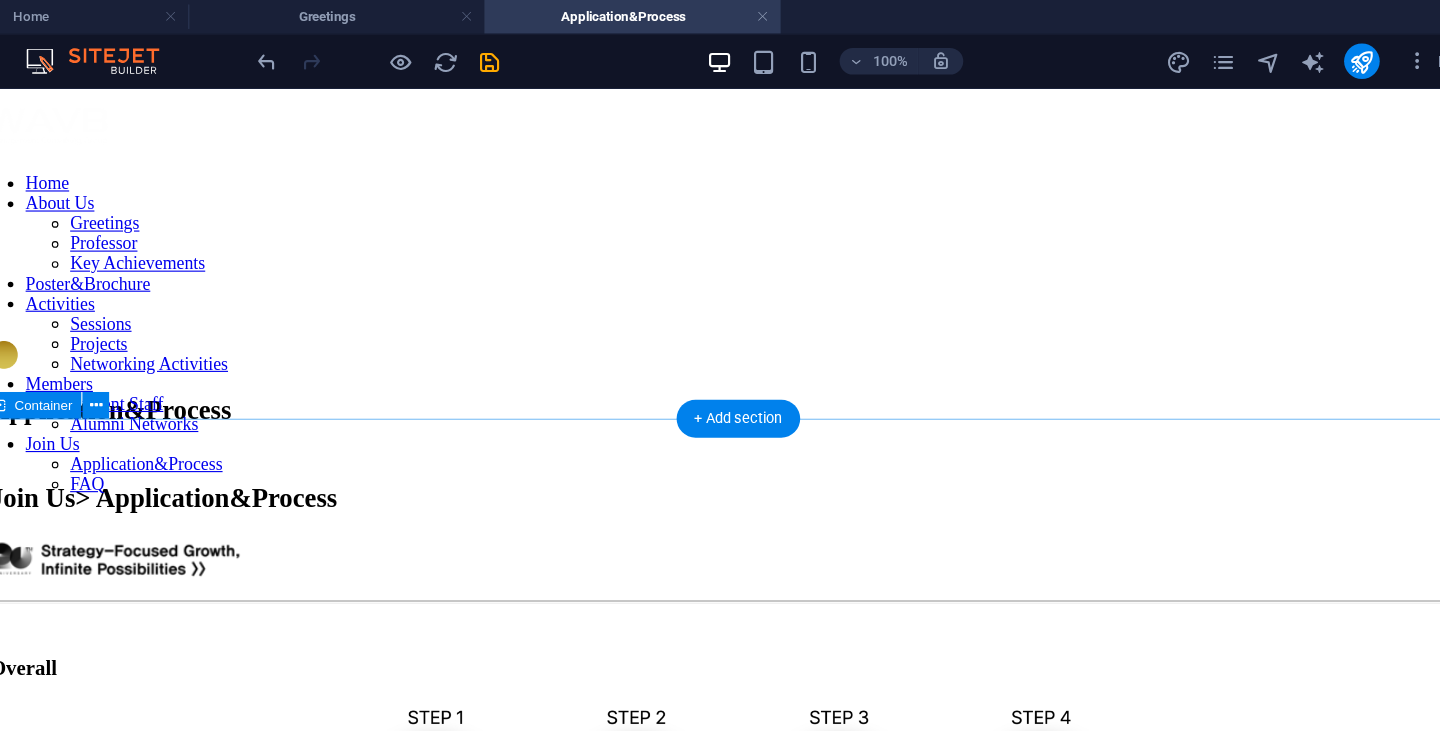 scroll, scrollTop: 80, scrollLeft: 0, axis: vertical 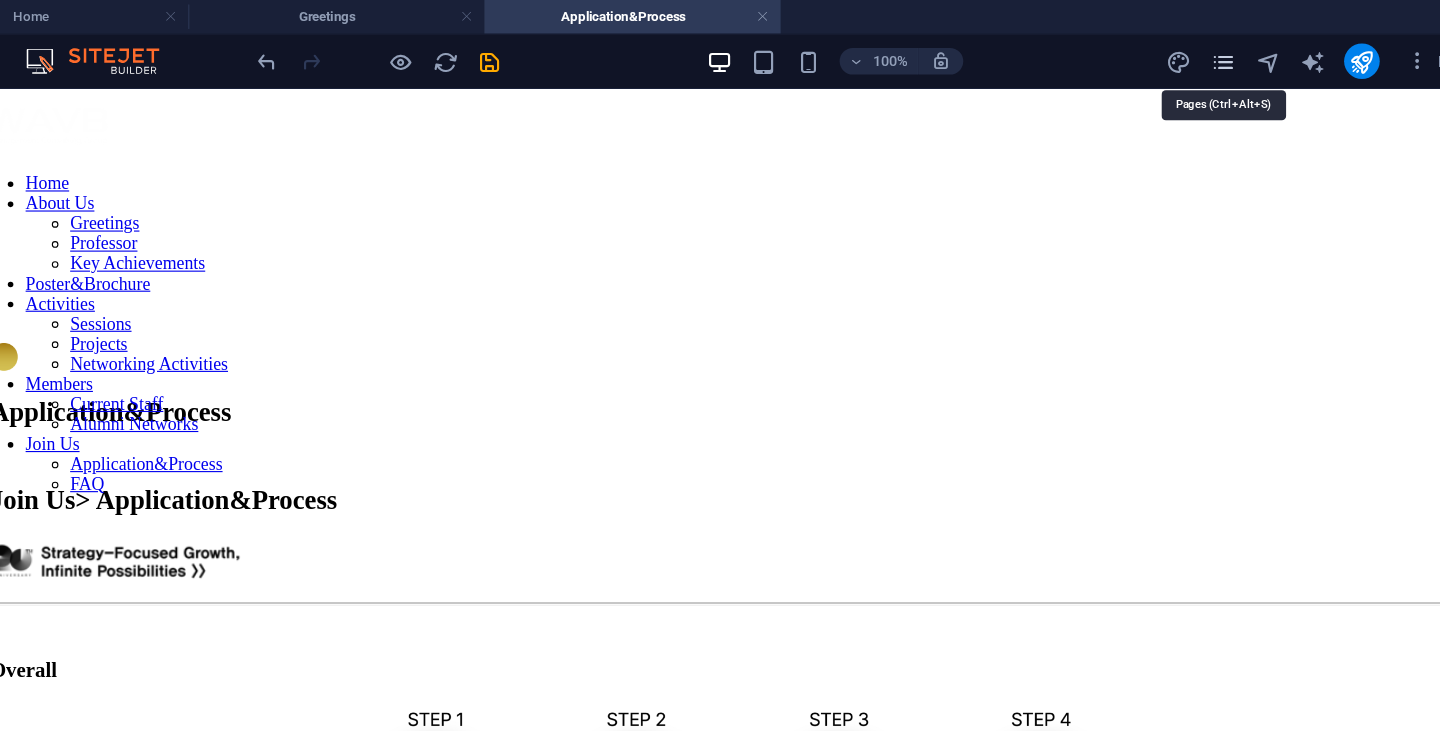 click at bounding box center (1195, 55) 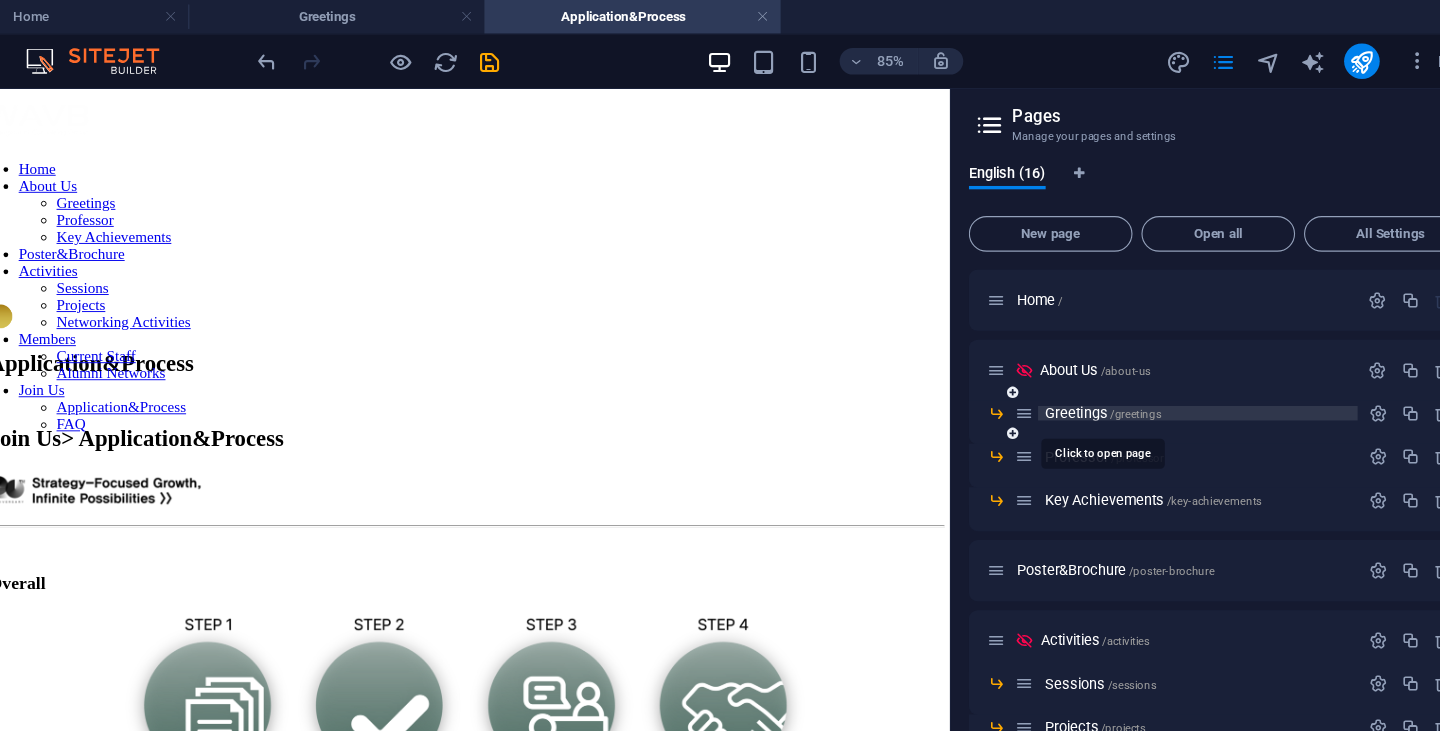 click on "Greetings /greetings" at bounding box center [1087, 371] 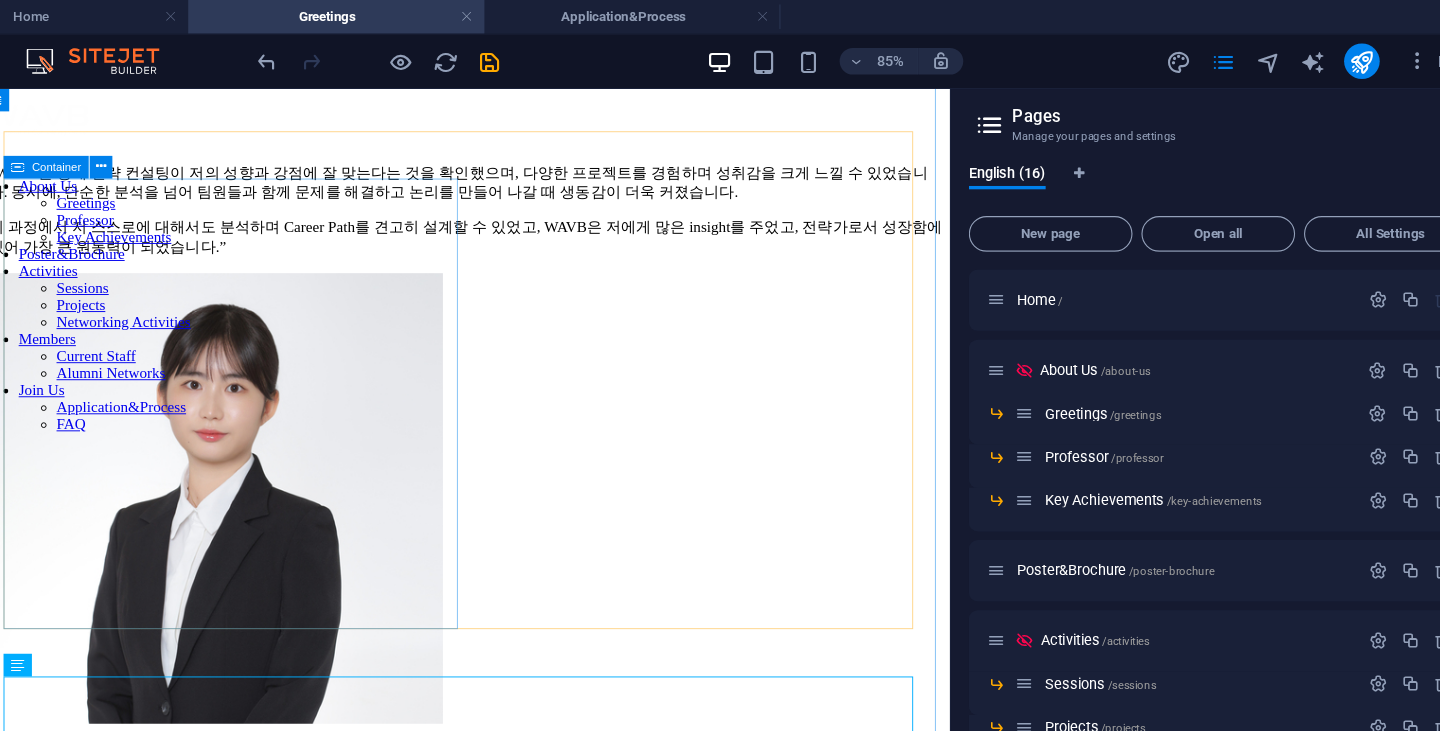 scroll, scrollTop: 547, scrollLeft: 0, axis: vertical 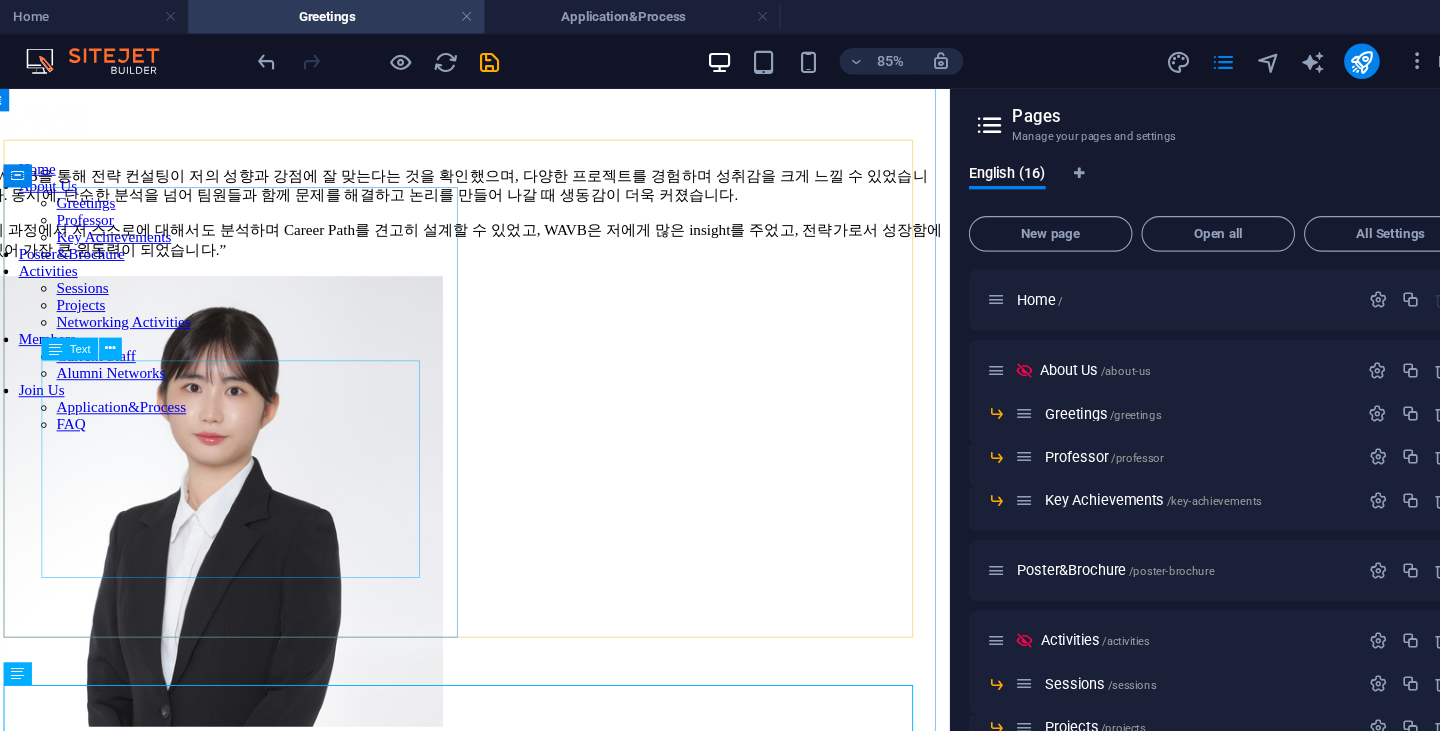 click on "“WAVB을 통해 전략 컨설팅이 저의 성향과 강점에 잘 맞는다는 것을 확인했으며, 다양한 프로젝트를 경험하며 성취감을 크게 느낄 수 있었습니다. 동시에, 단순한 분석을 넘어 팀원들과 함께 문제를 해결하고 논리를 만들어 나갈 때 생동감이 더욱 커졌습니다.  이 과정에서 저 스스로에 대해서도 분석하며 Career Path를 견고히 설계할 수 있었고, WAVB은 저에게 많은 insight를 주었고, 전략가로서 성장함에 있어 가장 큰 원동력이 되었습니다.”" at bounding box center (494, 221) 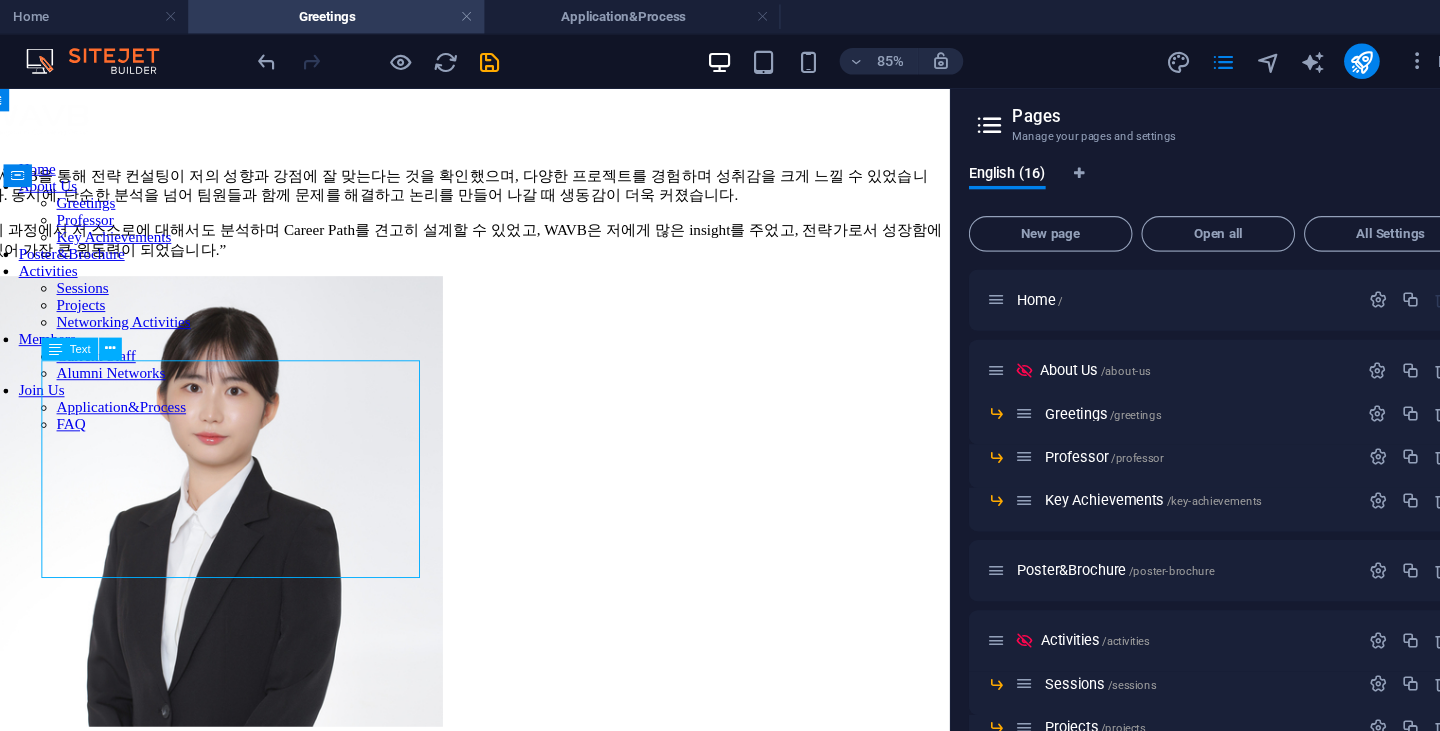 click on "“WAVB을 통해 전략 컨설팅이 저의 성향과 강점에 잘 맞는다는 것을 확인했으며, 다양한 프로젝트를 경험하며 성취감을 크게 느낄 수 있었습니다. 동시에, 단순한 분석을 넘어 팀원들과 함께 문제를 해결하고 논리를 만들어 나갈 때 생동감이 더욱 커졌습니다.  이 과정에서 저 스스로에 대해서도 분석하며 Career Path를 견고히 설계할 수 있었고, WAVB은 저에게 많은 insight를 주었고, 전략가로서 성장함에 있어 가장 큰 원동력이 되었습니다.”" at bounding box center (494, 221) 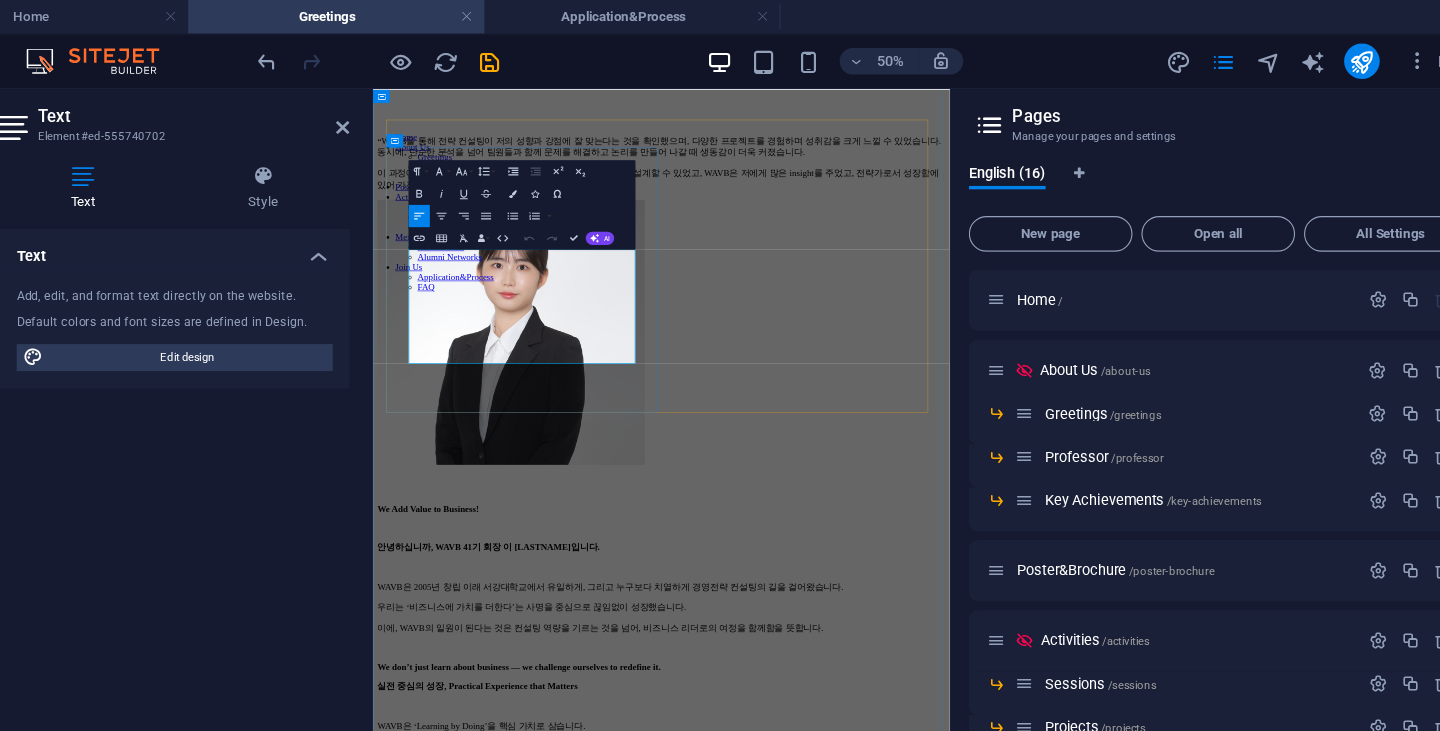 click on "“WAVB을 통해 전략 컨설팅이 저의 성향과 강점에 잘 맞는다는 것을 확인했으며, 다양한 프로젝트를 경험하며 성취감을 크게 느낄 수 있었습니다. 동시에, 단순한 분석을 넘어 팀원들과 함께 문제를 해결하고 논리를 만들어 나갈 때 생동감이 더욱 커졌습니다." at bounding box center [891, 192] 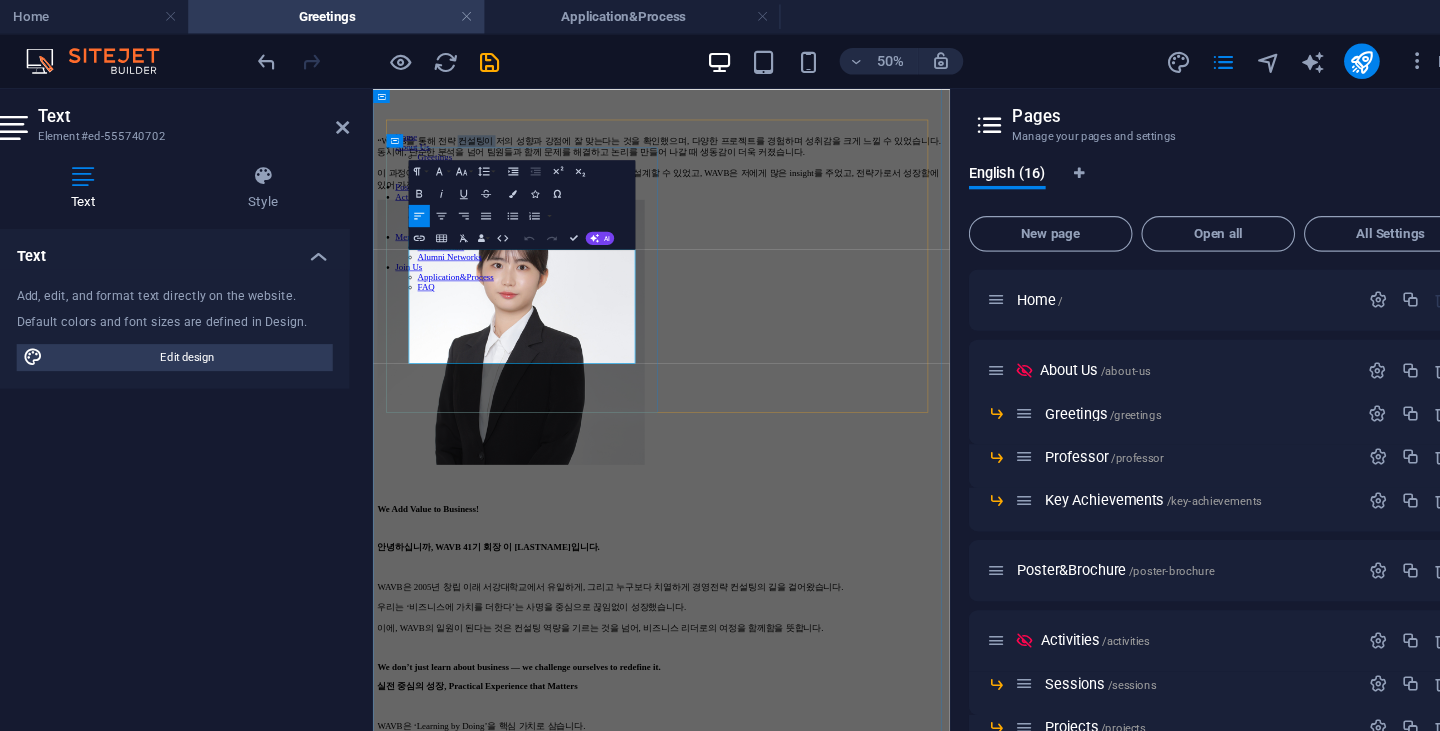 click on "“WAVB을 통해 전략 컨설팅이 저의 성향과 강점에 잘 맞는다는 것을 확인했으며, 다양한 프로젝트를 경험하며 성취감을 크게 느낄 수 있었습니다. 동시에, 단순한 분석을 넘어 팀원들과 함께 문제를 해결하고 논리를 만들어 나갈 때 생동감이 더욱 커졌습니다." at bounding box center (891, 192) 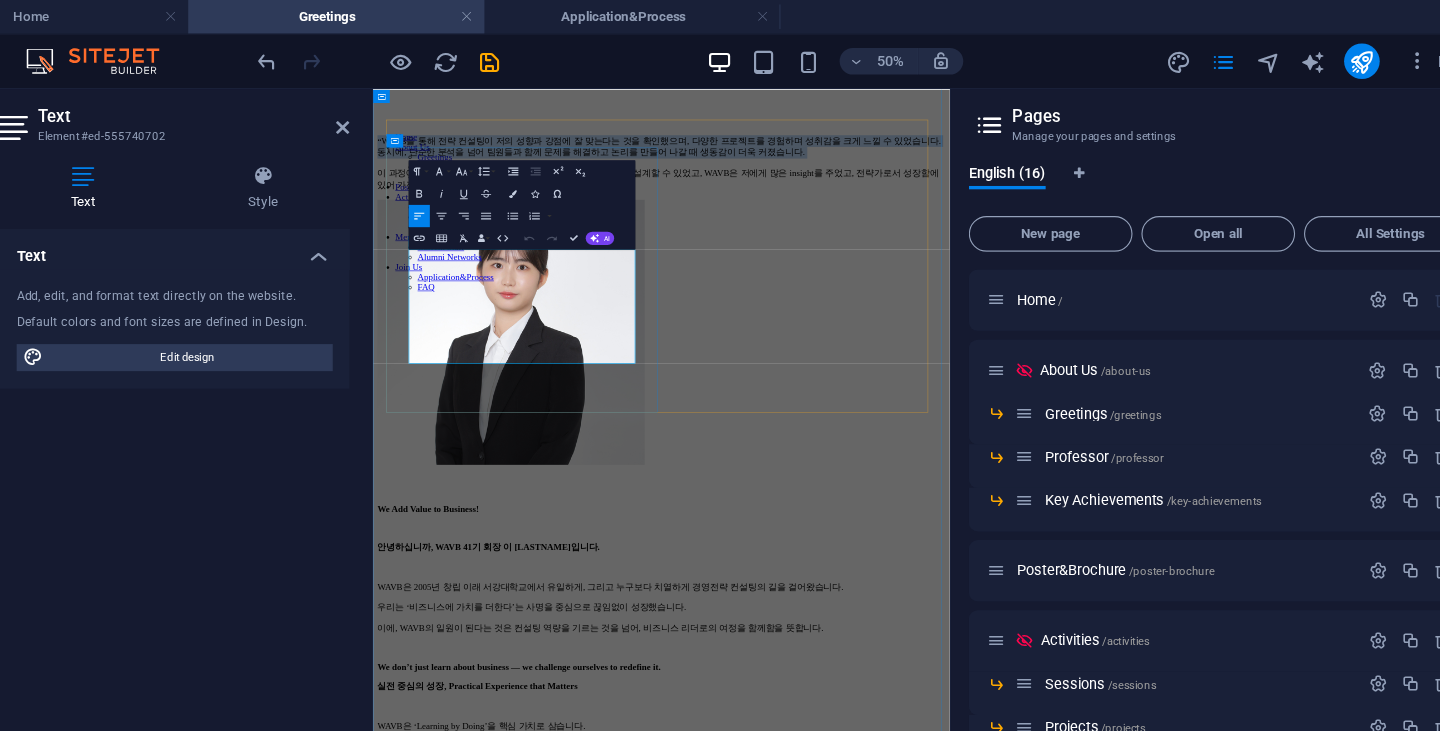 click on "“WAVB을 통해 전략 컨설팅이 저의 성향과 강점에 잘 맞는다는 것을 확인했으며, 다양한 프로젝트를 경험하며 성취감을 크게 느낄 수 있었습니다. 동시에, 단순한 분석을 넘어 팀원들과 함께 문제를 해결하고 논리를 만들어 나갈 때 생동감이 더욱 커졌습니다." at bounding box center [891, 192] 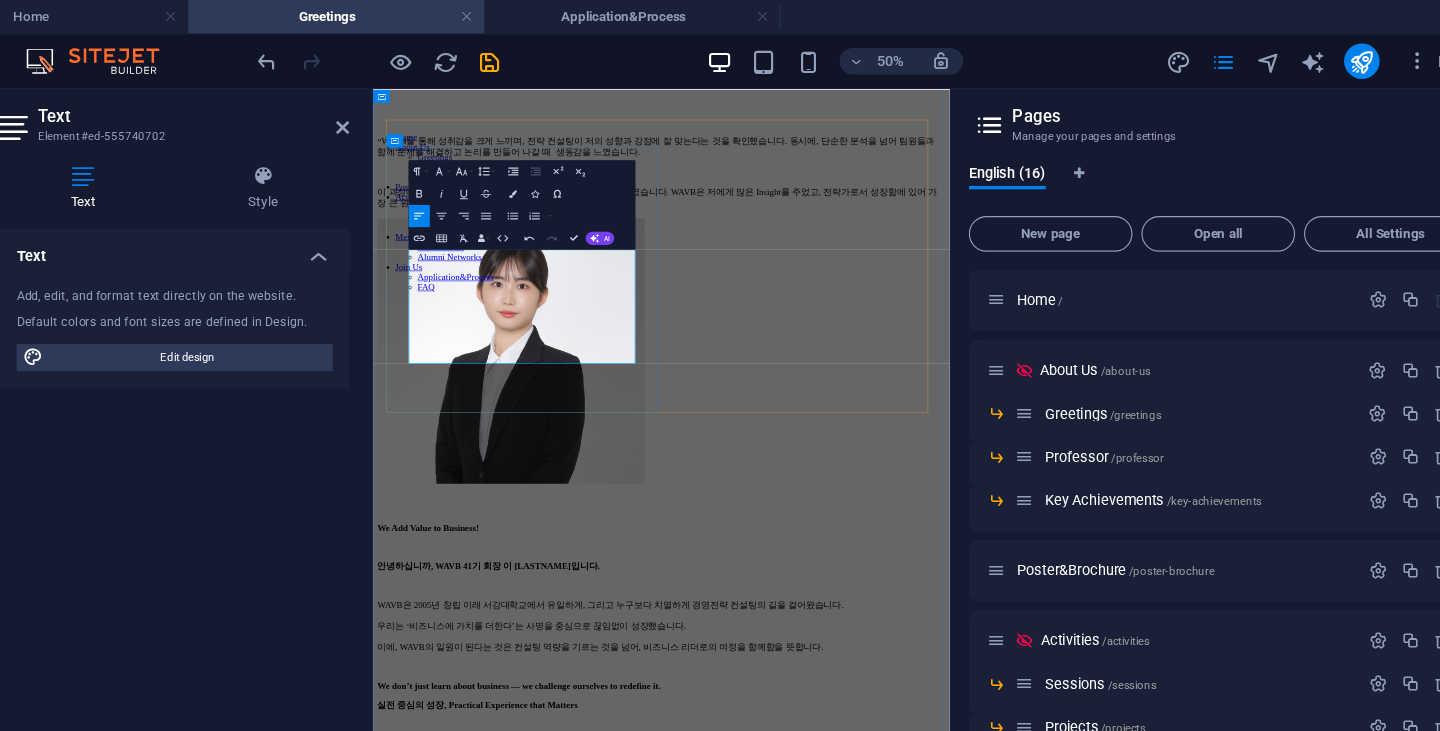 scroll, scrollTop: 2702, scrollLeft: 3, axis: both 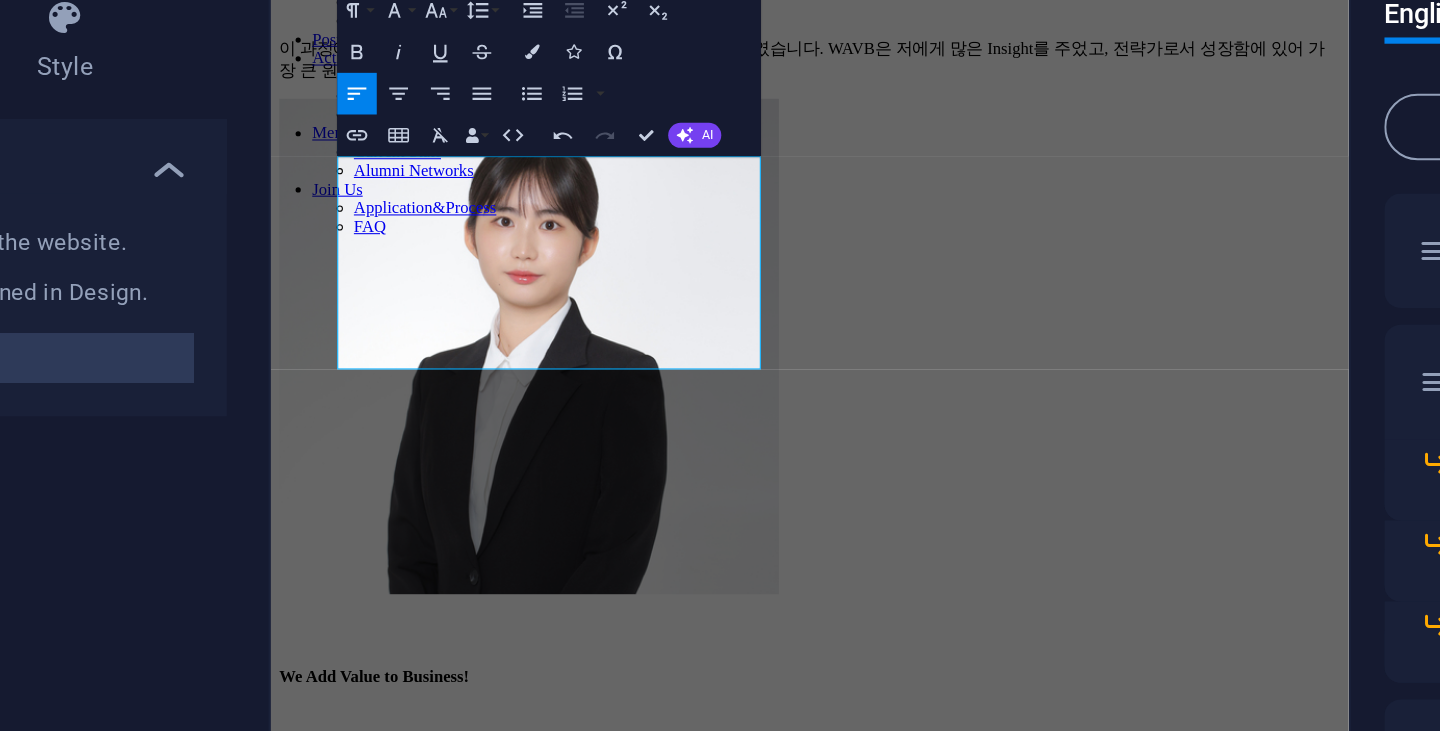 click at bounding box center [788, 6] 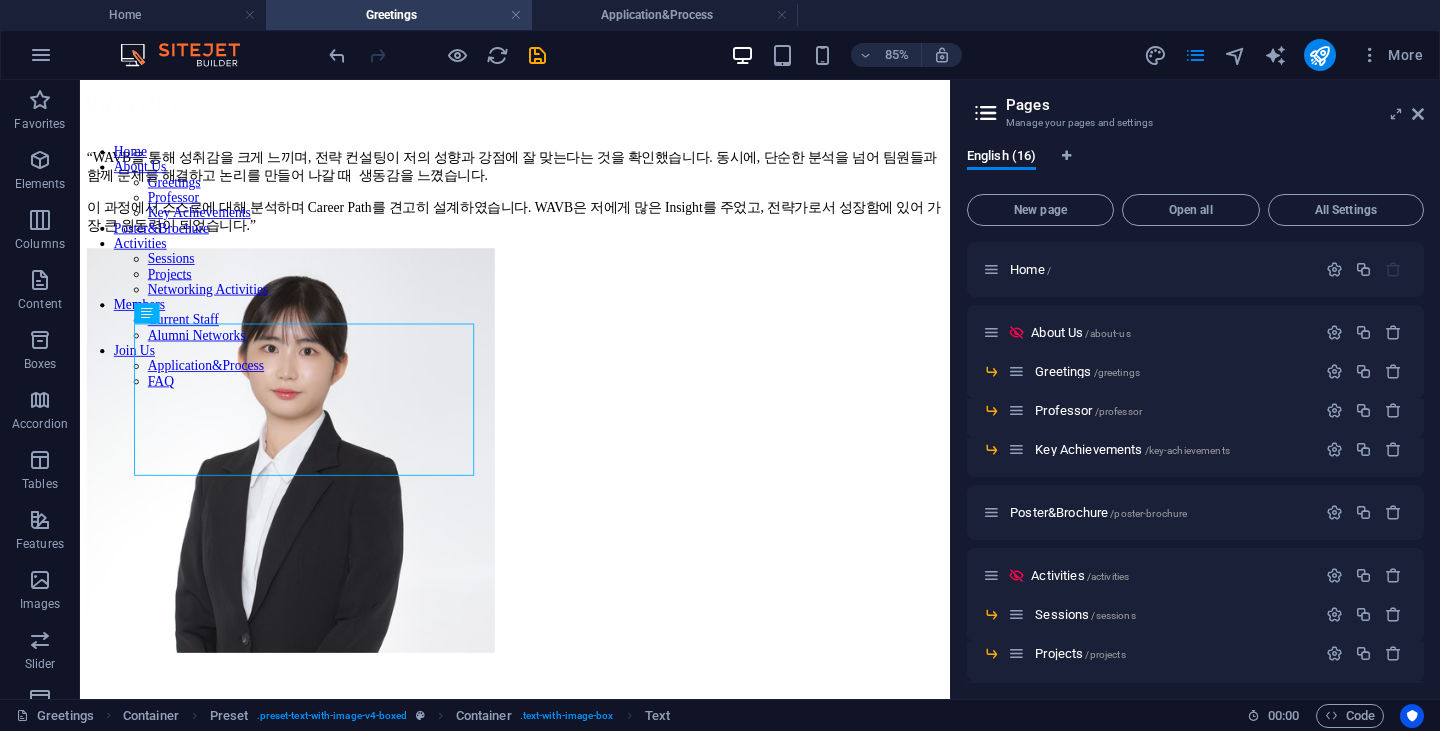 click on "More" at bounding box center (1287, 55) 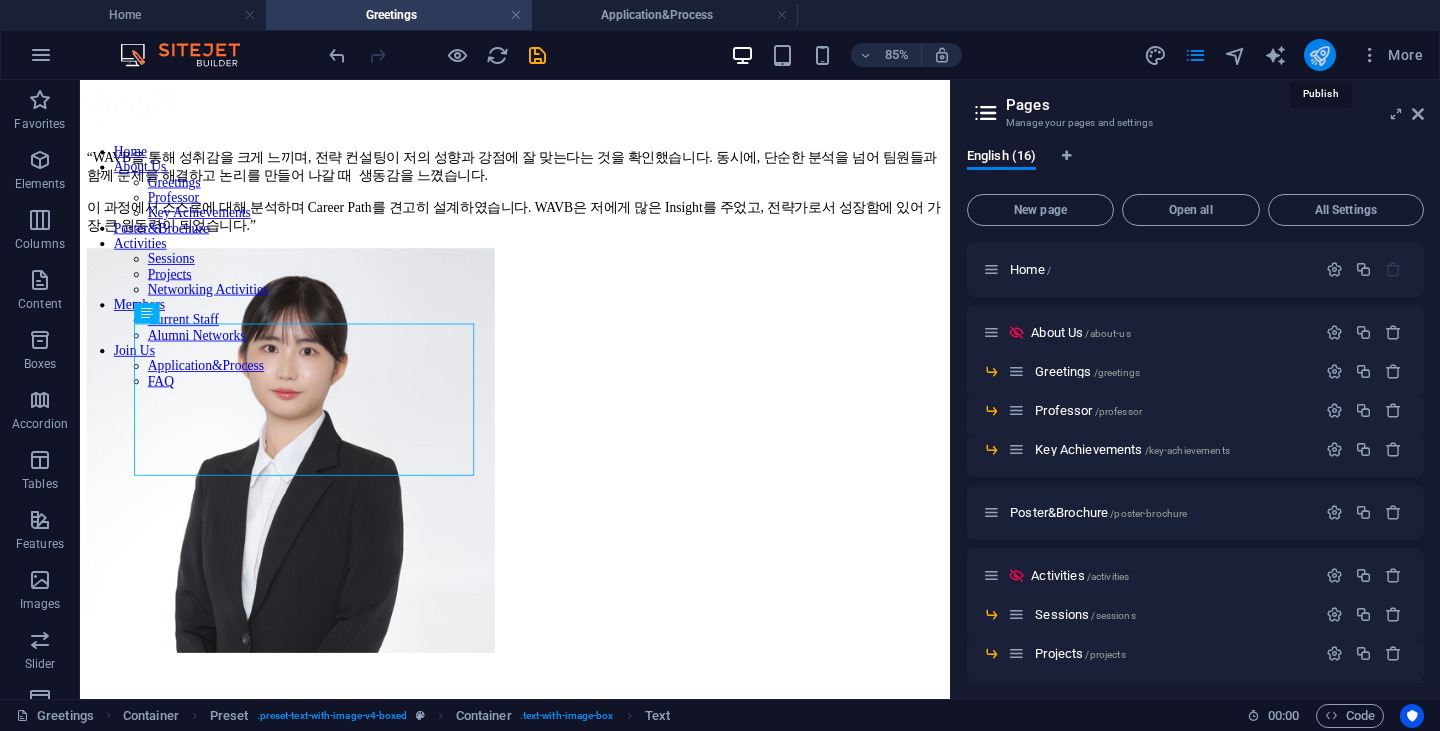 click at bounding box center [1319, 55] 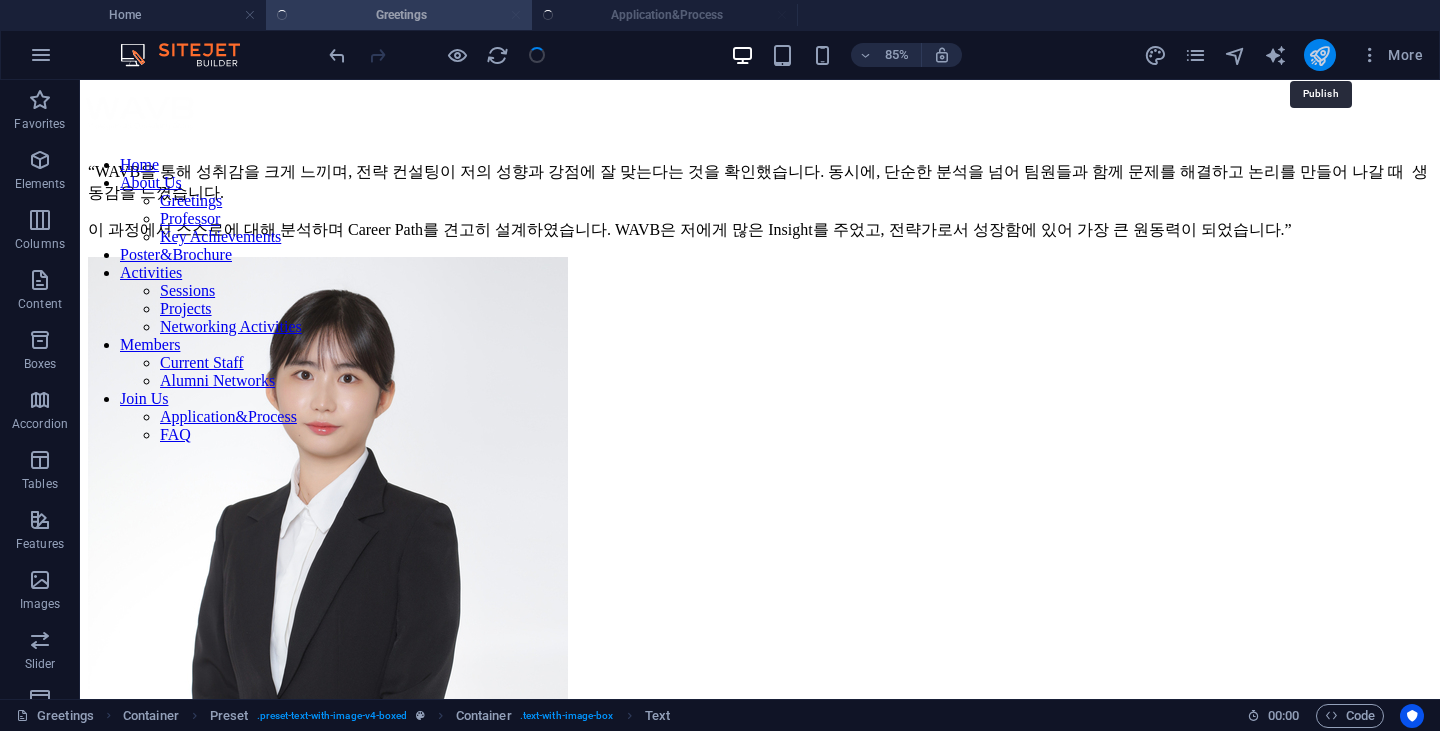 scroll, scrollTop: 499, scrollLeft: 0, axis: vertical 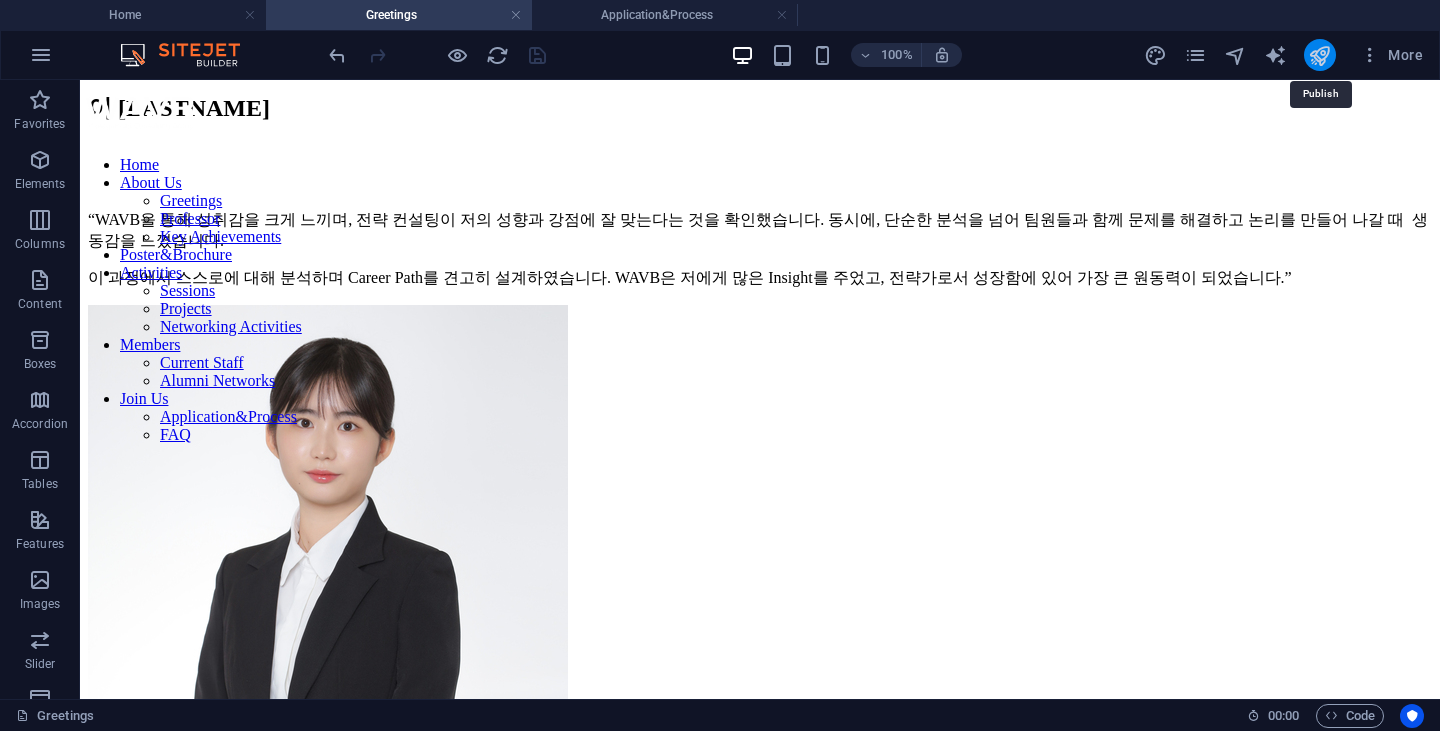 click at bounding box center (1319, 55) 